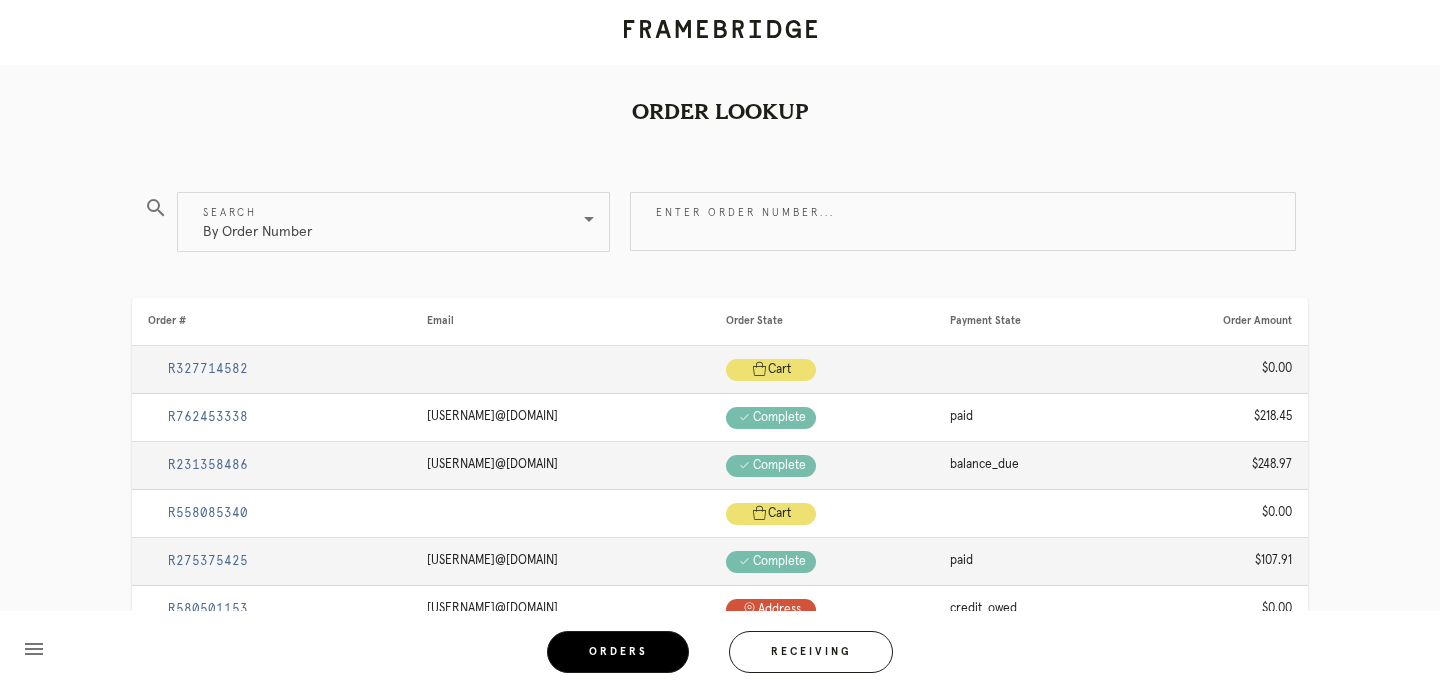 scroll, scrollTop: 0, scrollLeft: 0, axis: both 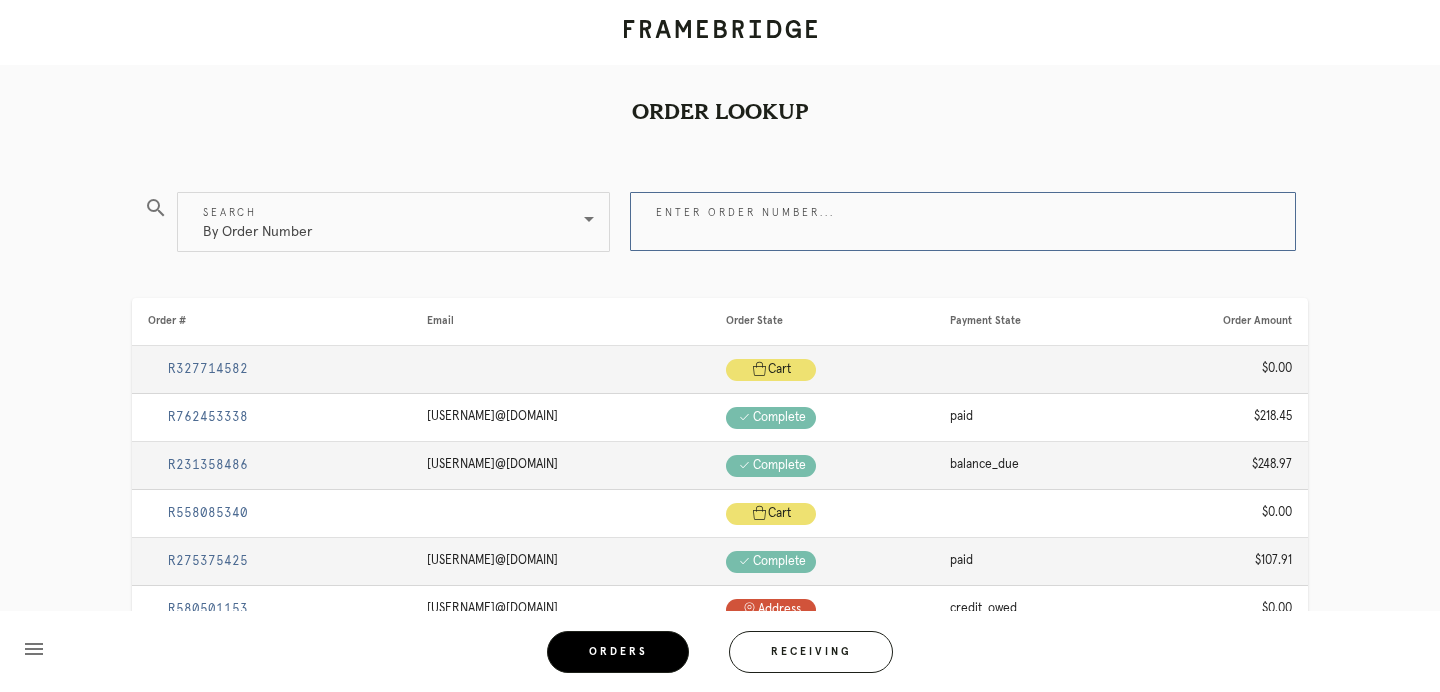 click on "Enter order number..." at bounding box center [963, 221] 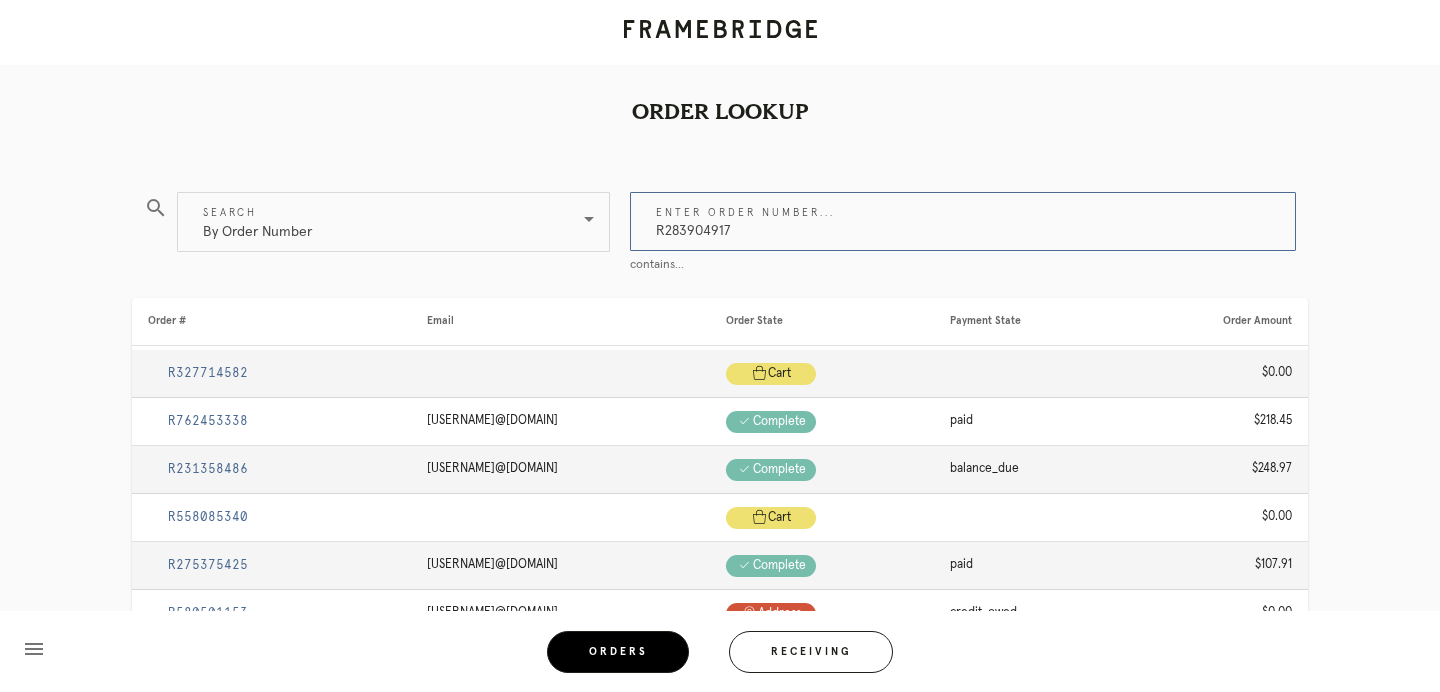 type on "R283904917" 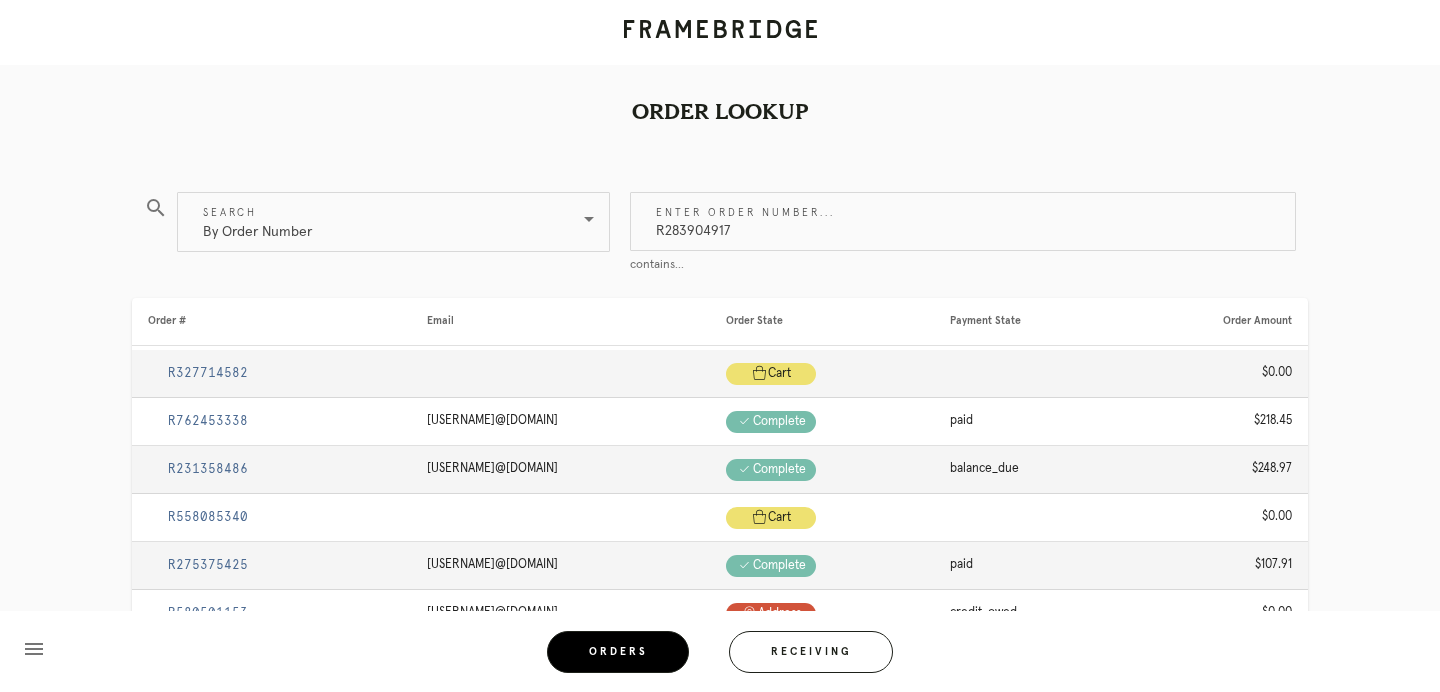 click on "Order Lookup" at bounding box center (720, 76) 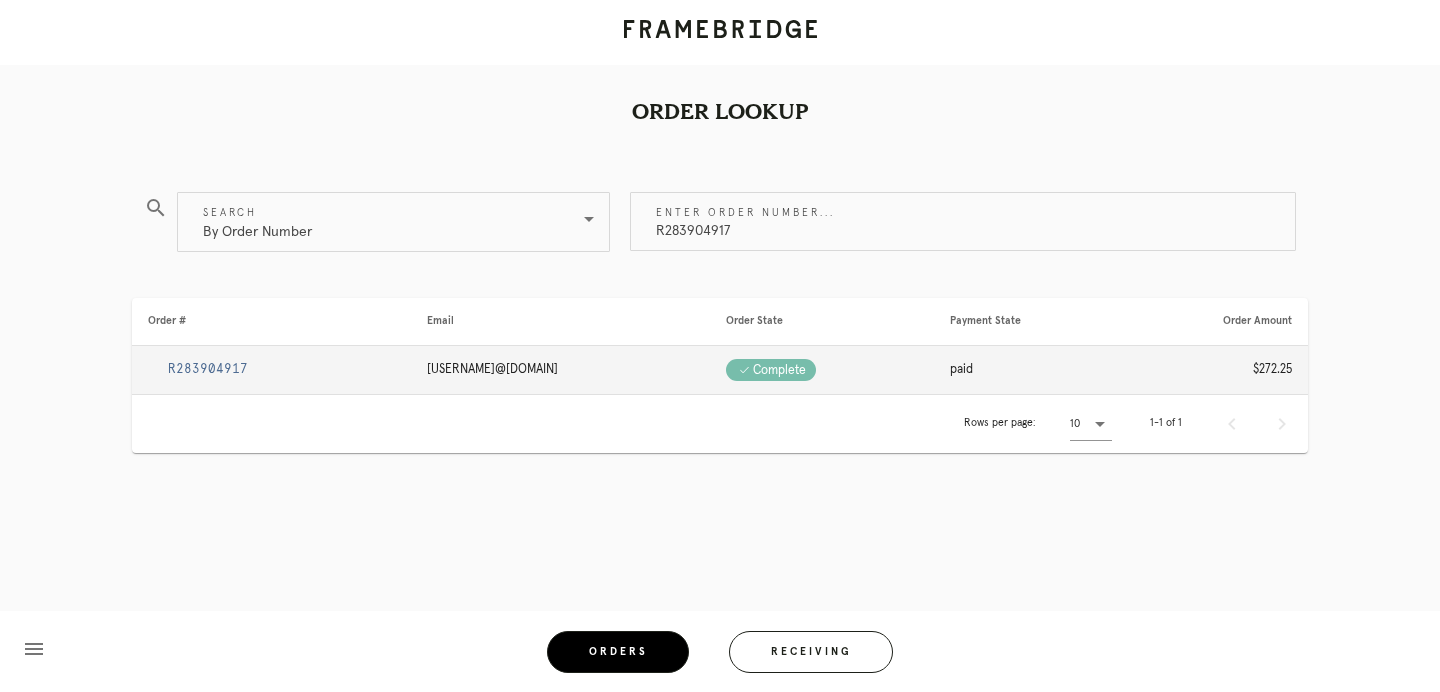 click on "R283904917" at bounding box center (208, 369) 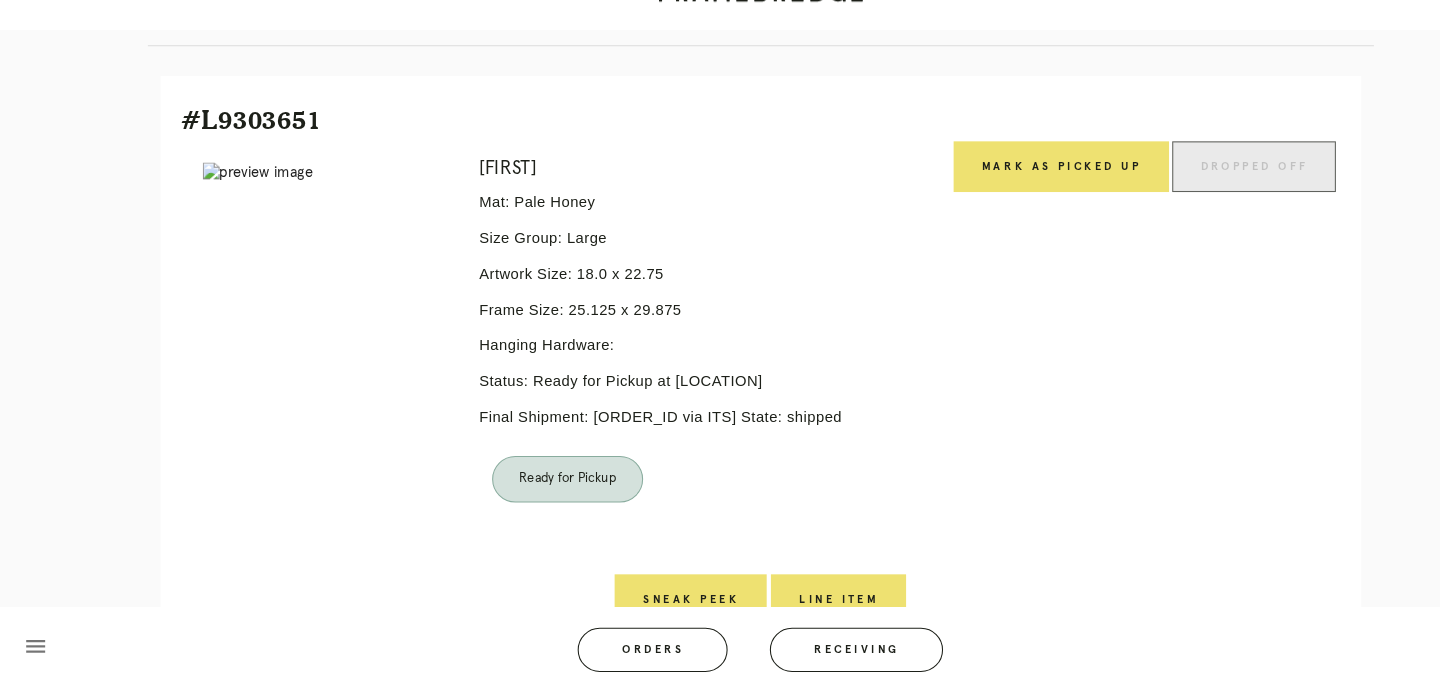 scroll, scrollTop: 425, scrollLeft: 0, axis: vertical 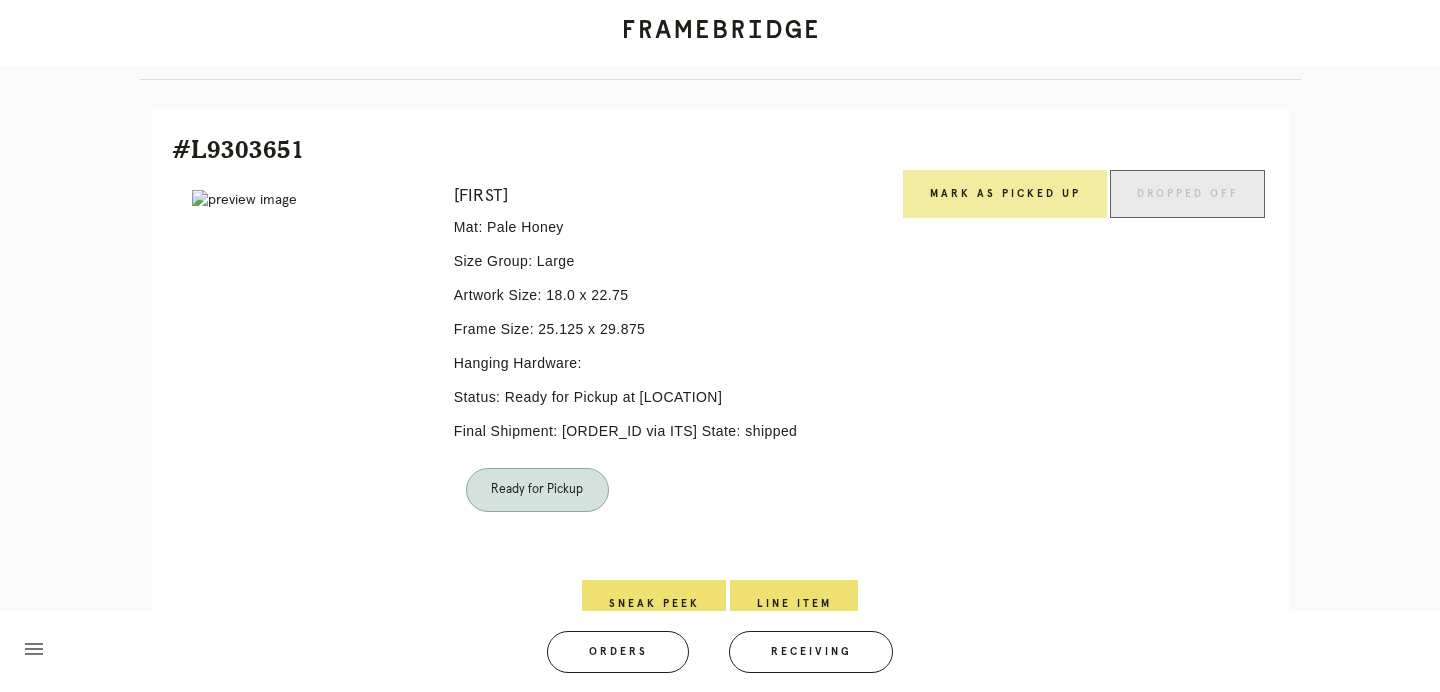 click on "Mark as Picked Up" at bounding box center [1005, 194] 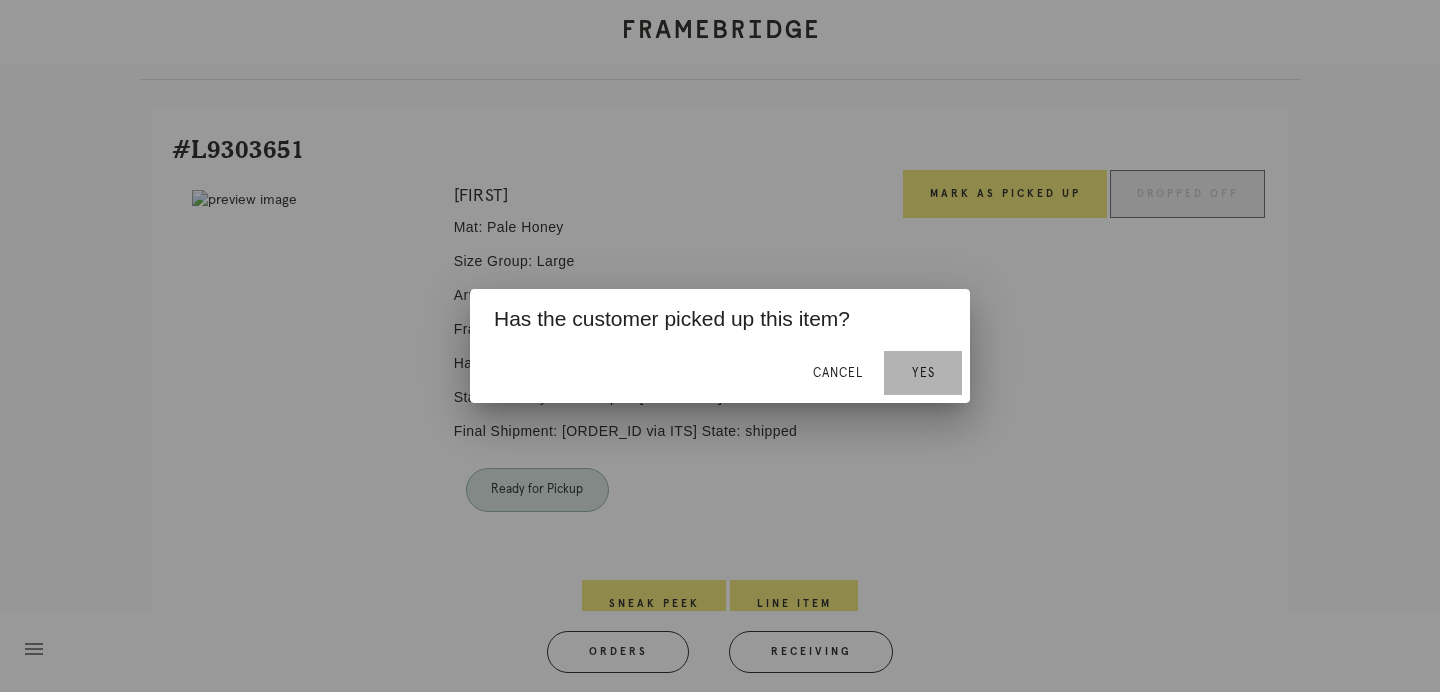 click on "Yes" at bounding box center [923, 373] 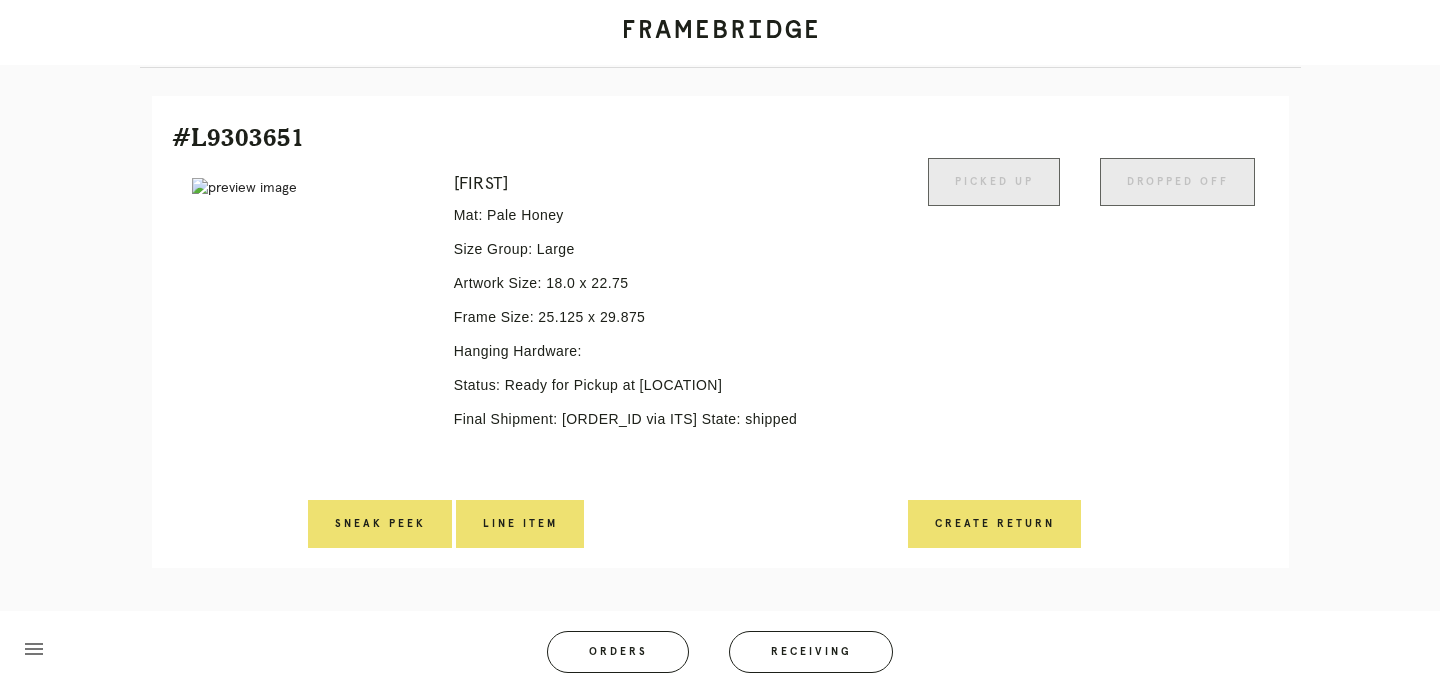 scroll, scrollTop: 0, scrollLeft: 0, axis: both 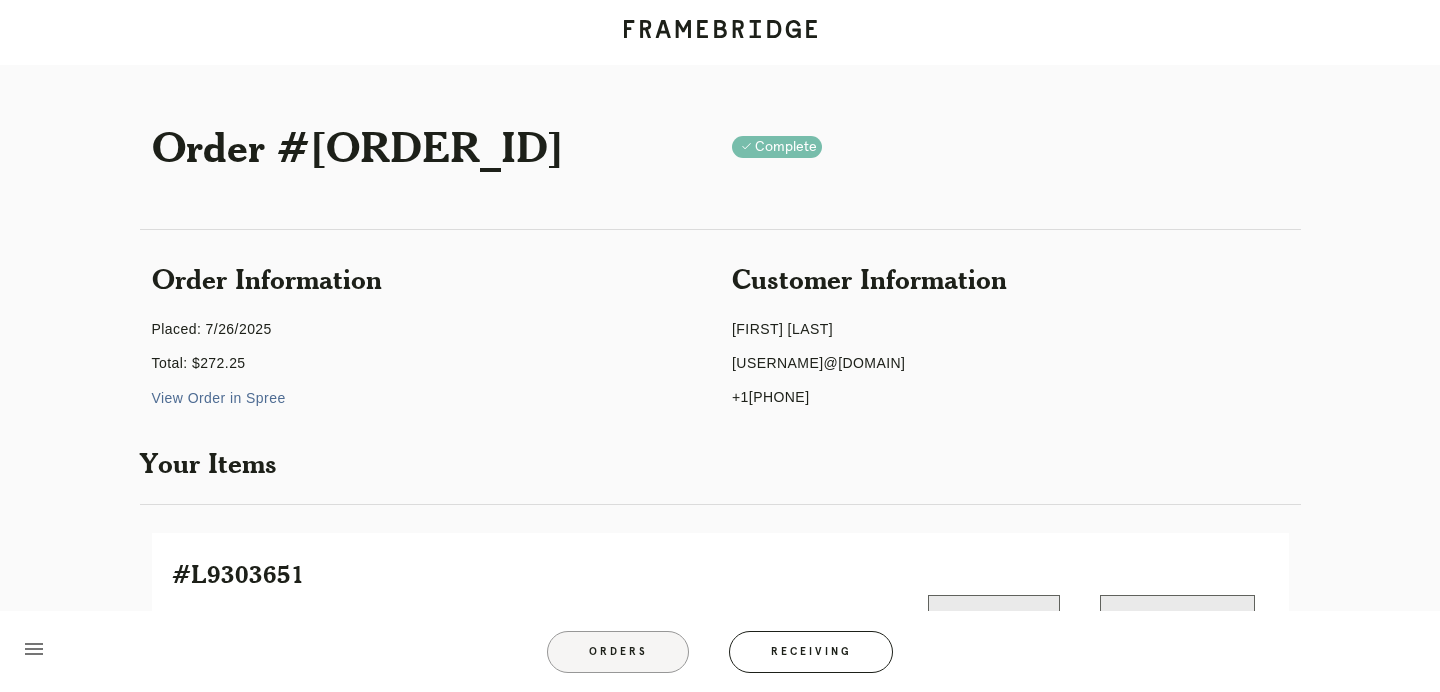 click on "Orders" at bounding box center (618, 652) 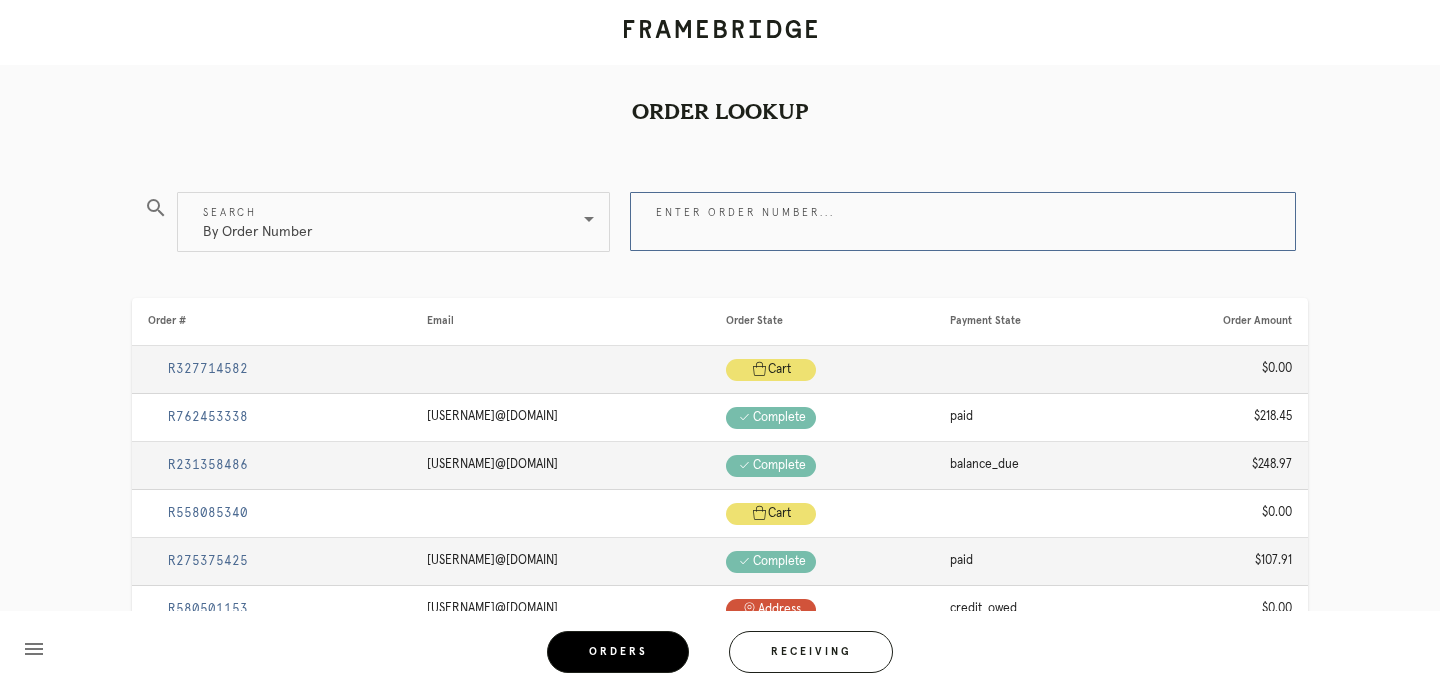click on "Enter order number..." at bounding box center (963, 221) 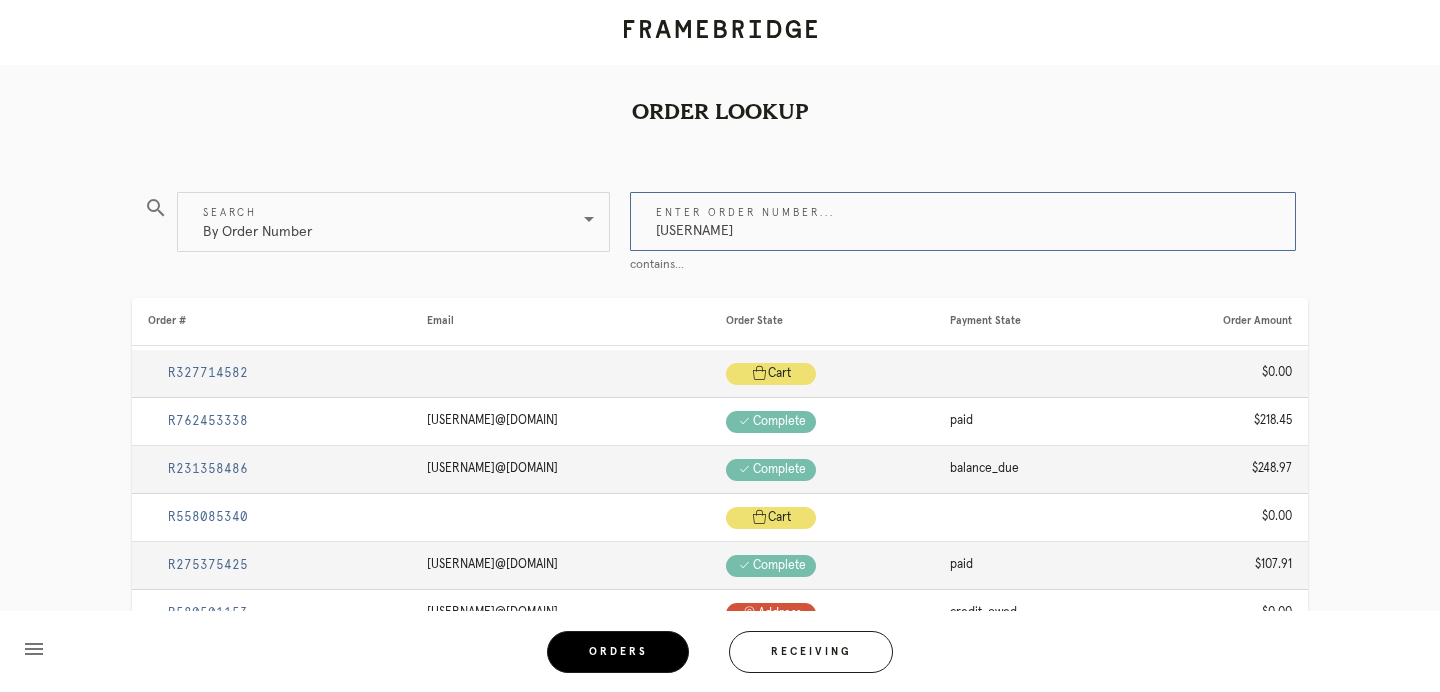 type on "[USERNAME]" 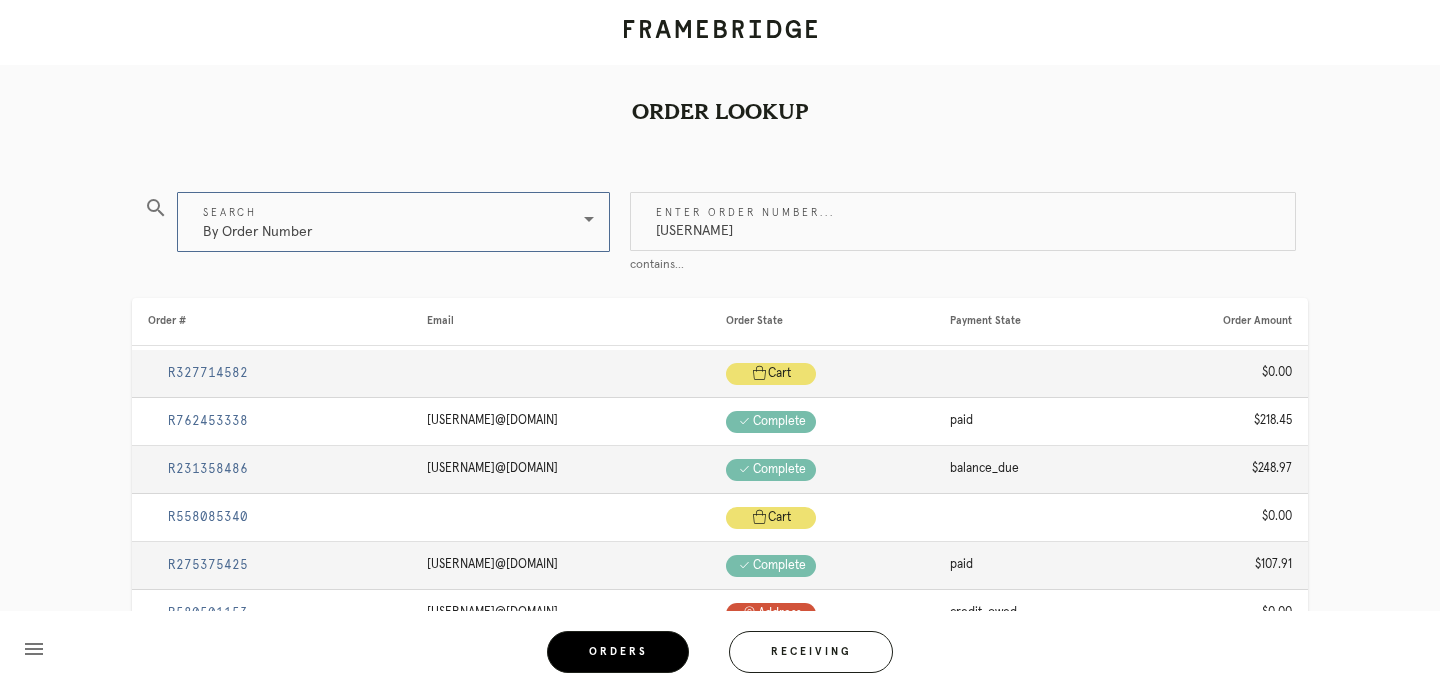 click at bounding box center [589, 219] 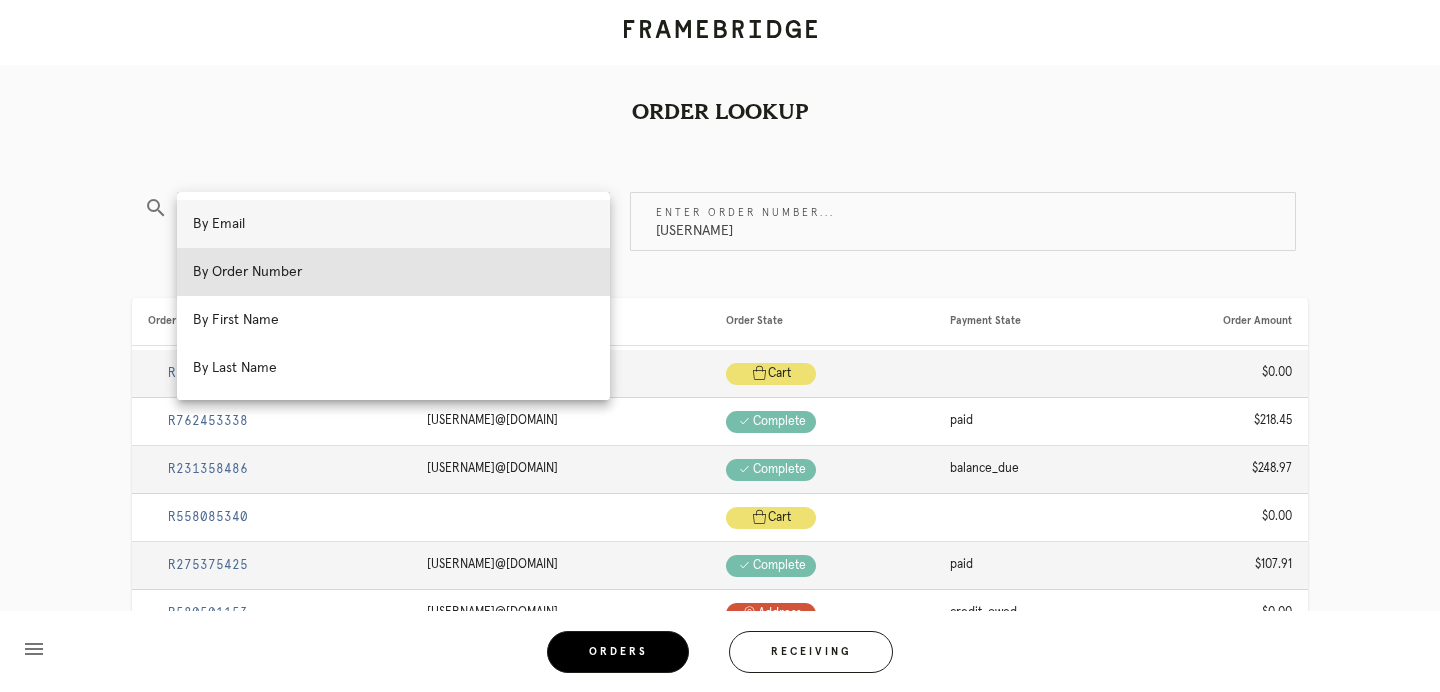 click on "By Email" at bounding box center (393, 224) 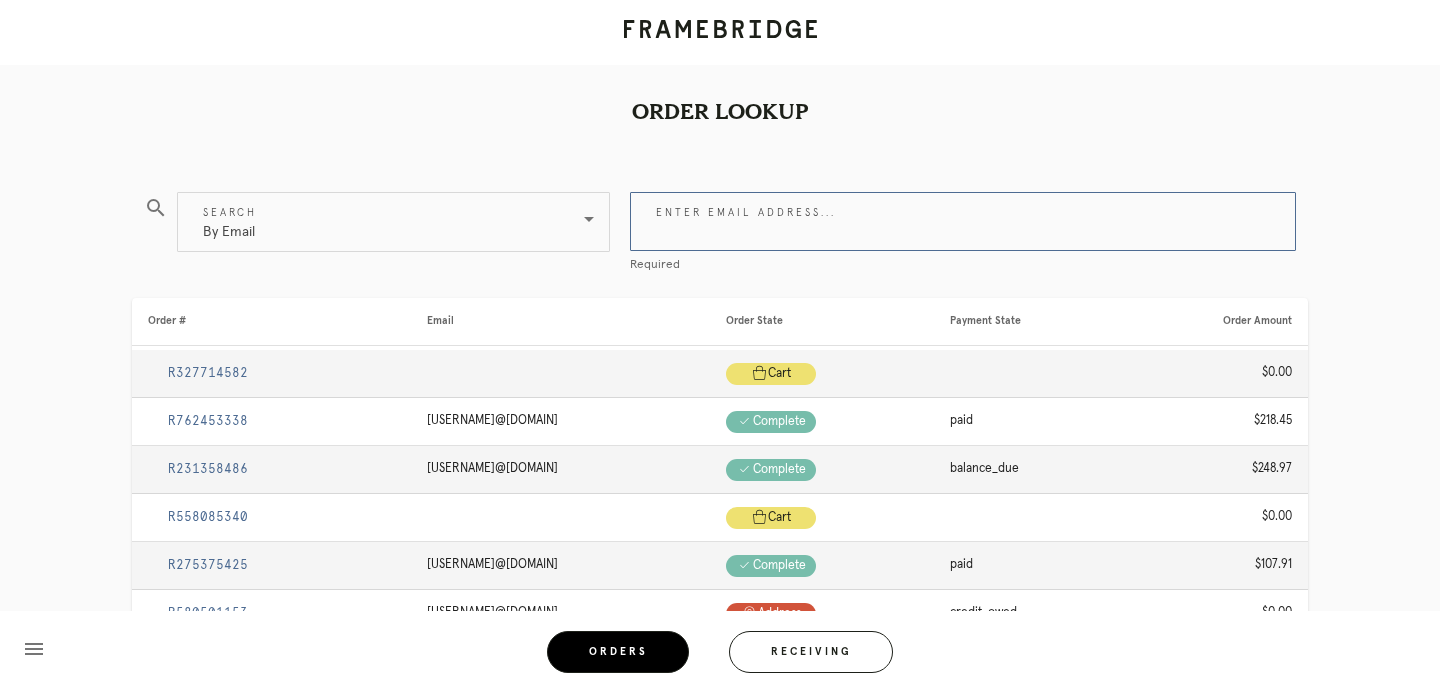 click on "Enter email address..." at bounding box center (963, 221) 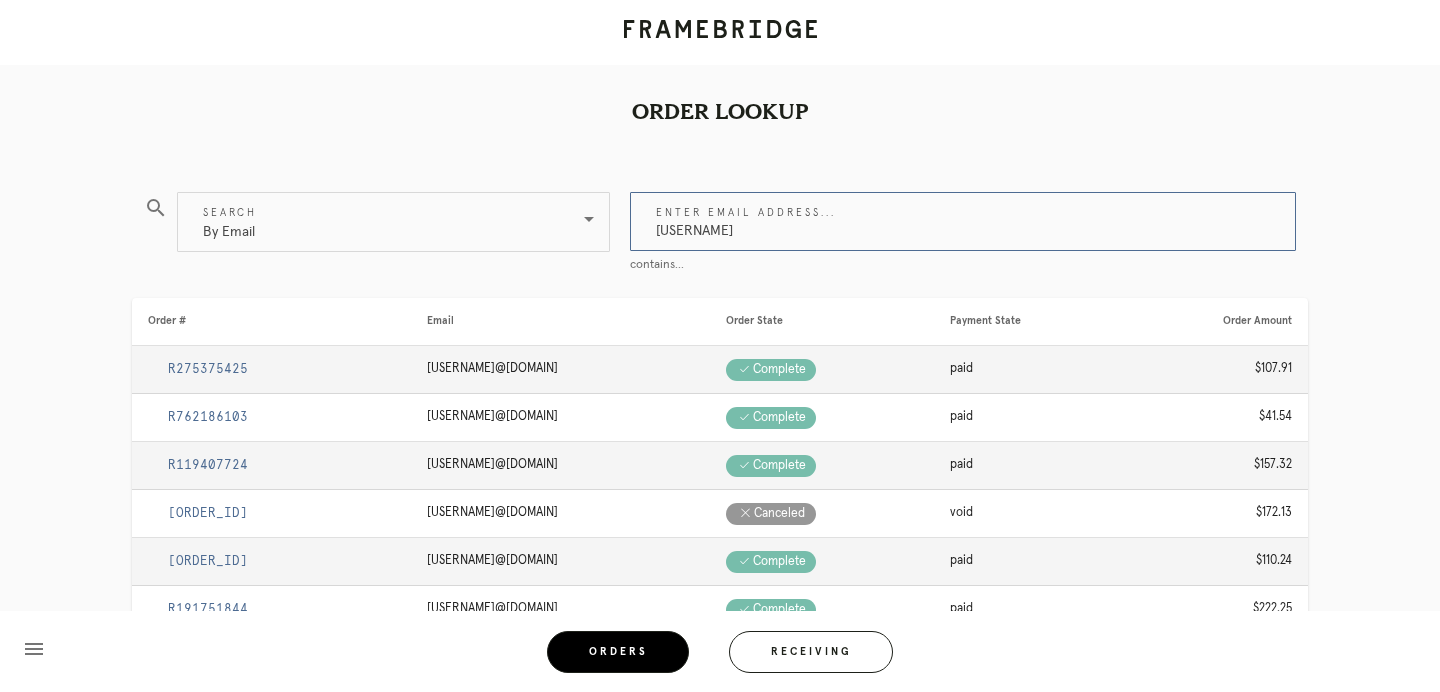 type on "[USERNAME]" 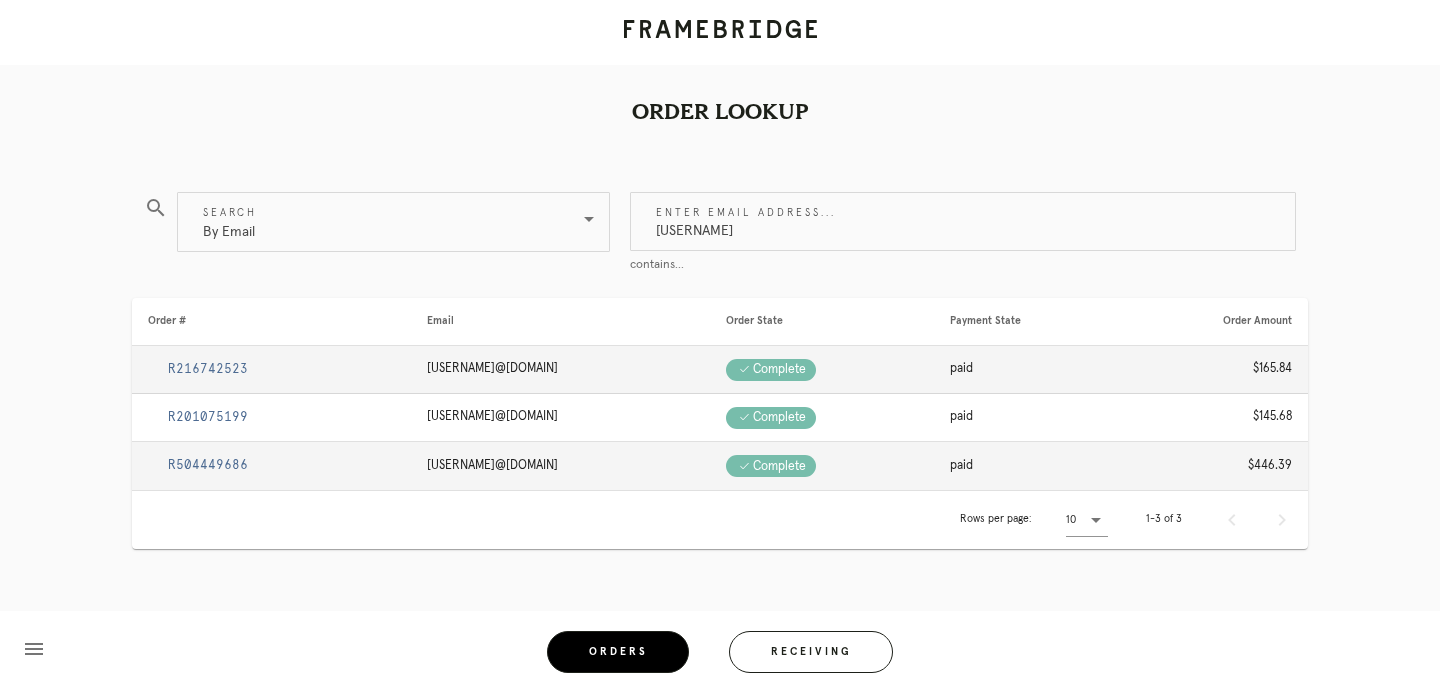 drag, startPoint x: 746, startPoint y: 234, endPoint x: 626, endPoint y: 228, distance: 120.14991 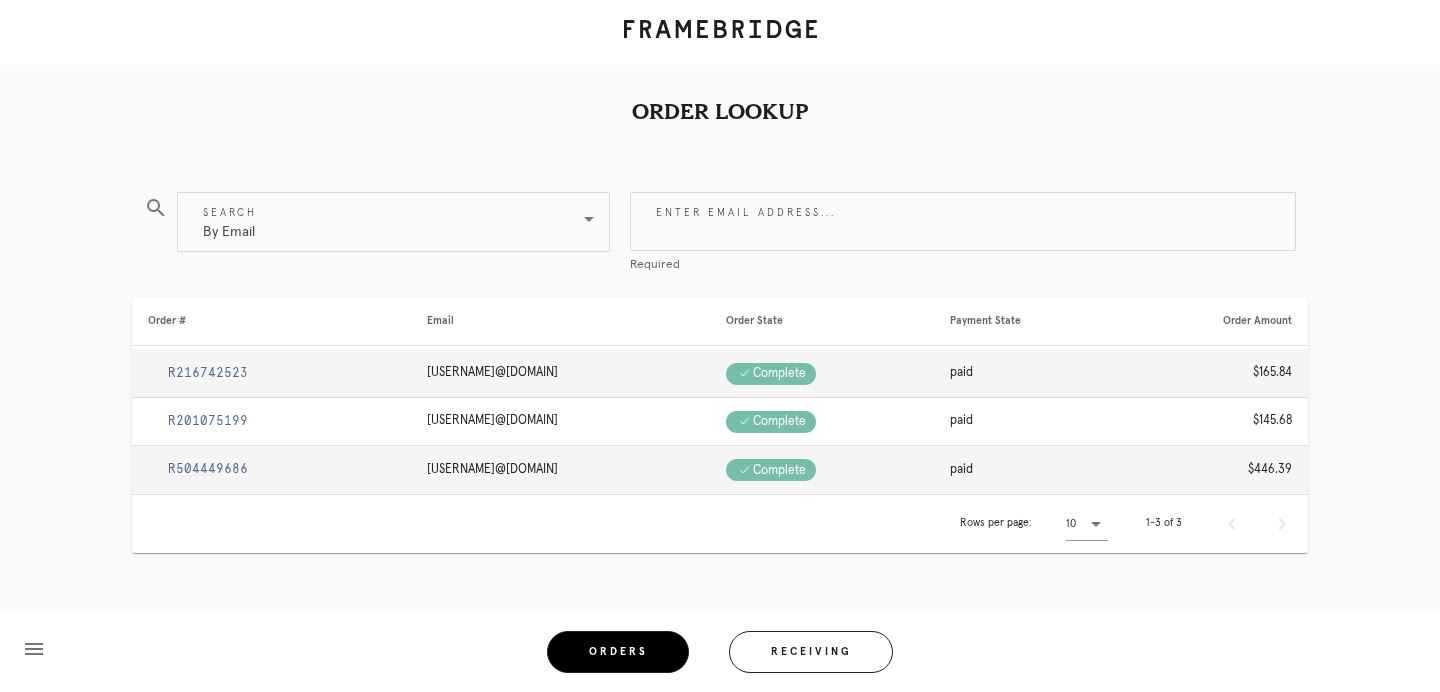 click on "Order Lookup" at bounding box center [720, 76] 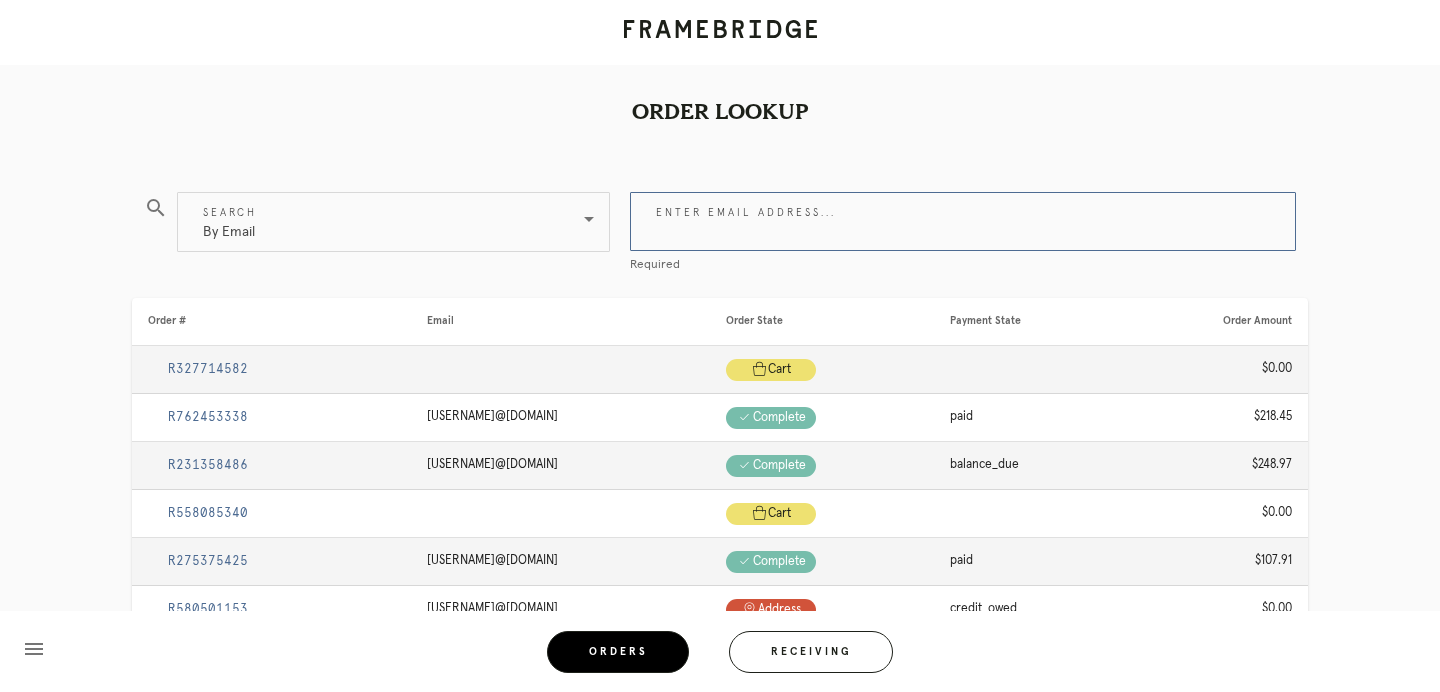 click on "Enter email address..." at bounding box center (963, 221) 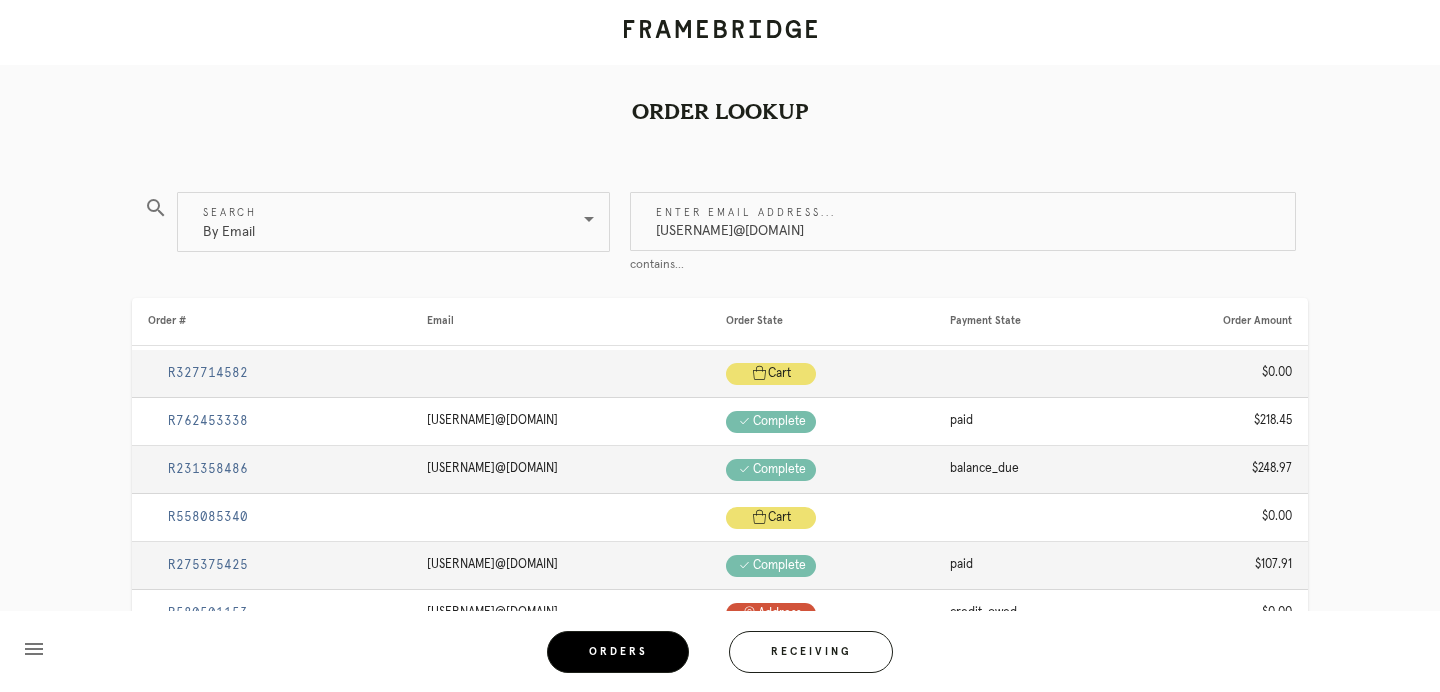 type on "[USERNAME]@[DOMAIN]" 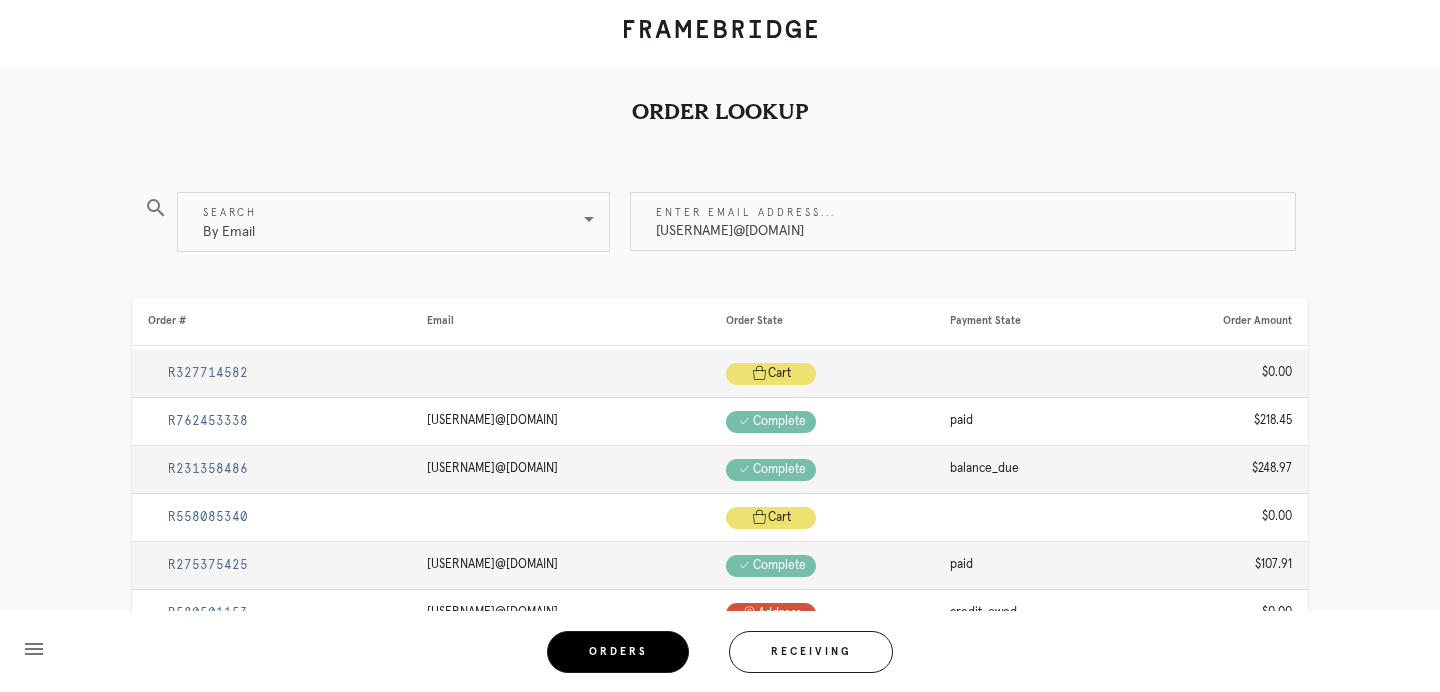 click on "Order Lookup" at bounding box center (720, 76) 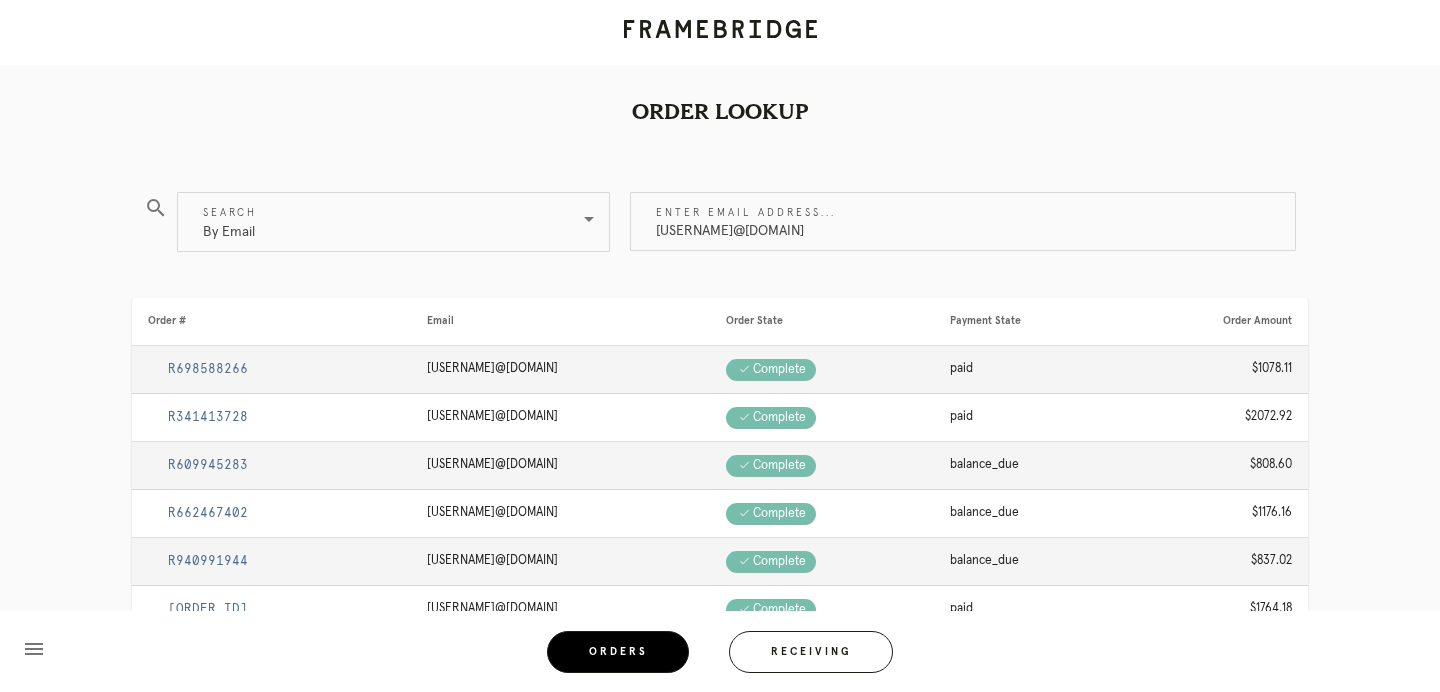 click on "R698588266" at bounding box center (208, 369) 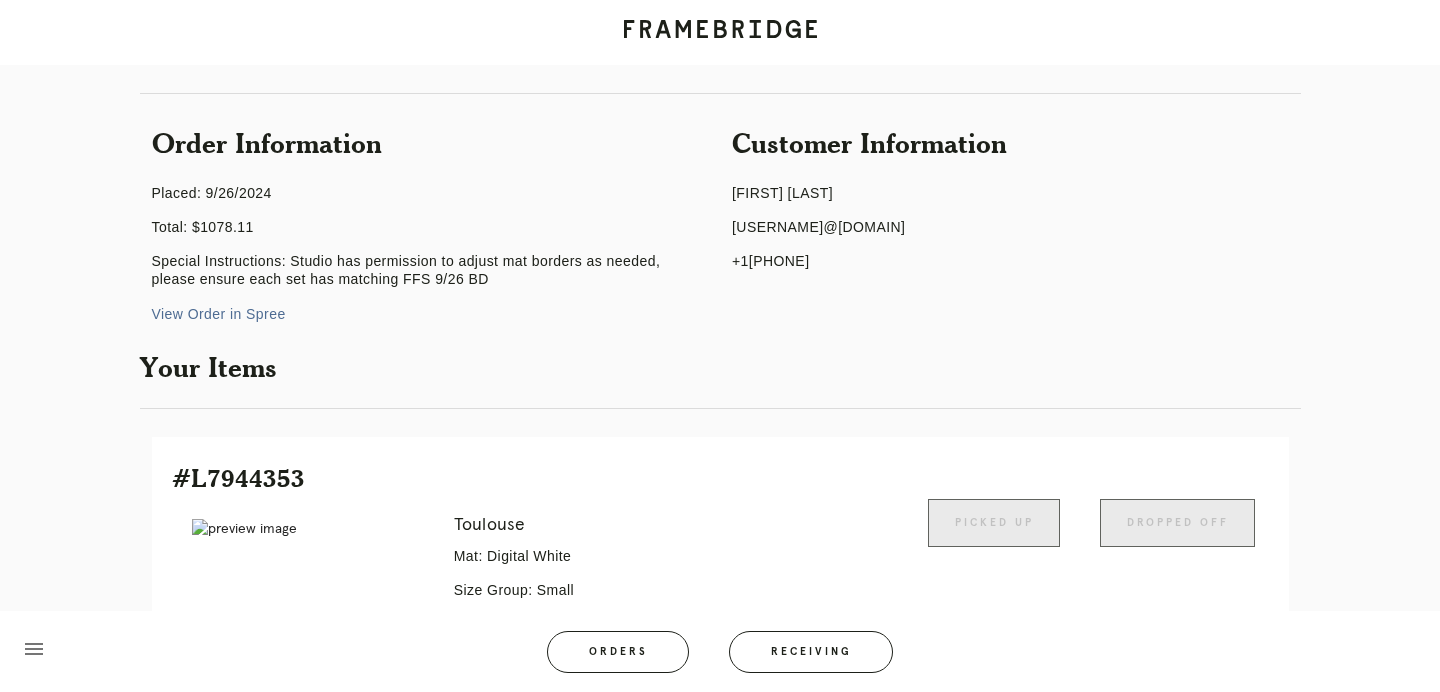 scroll, scrollTop: 0, scrollLeft: 0, axis: both 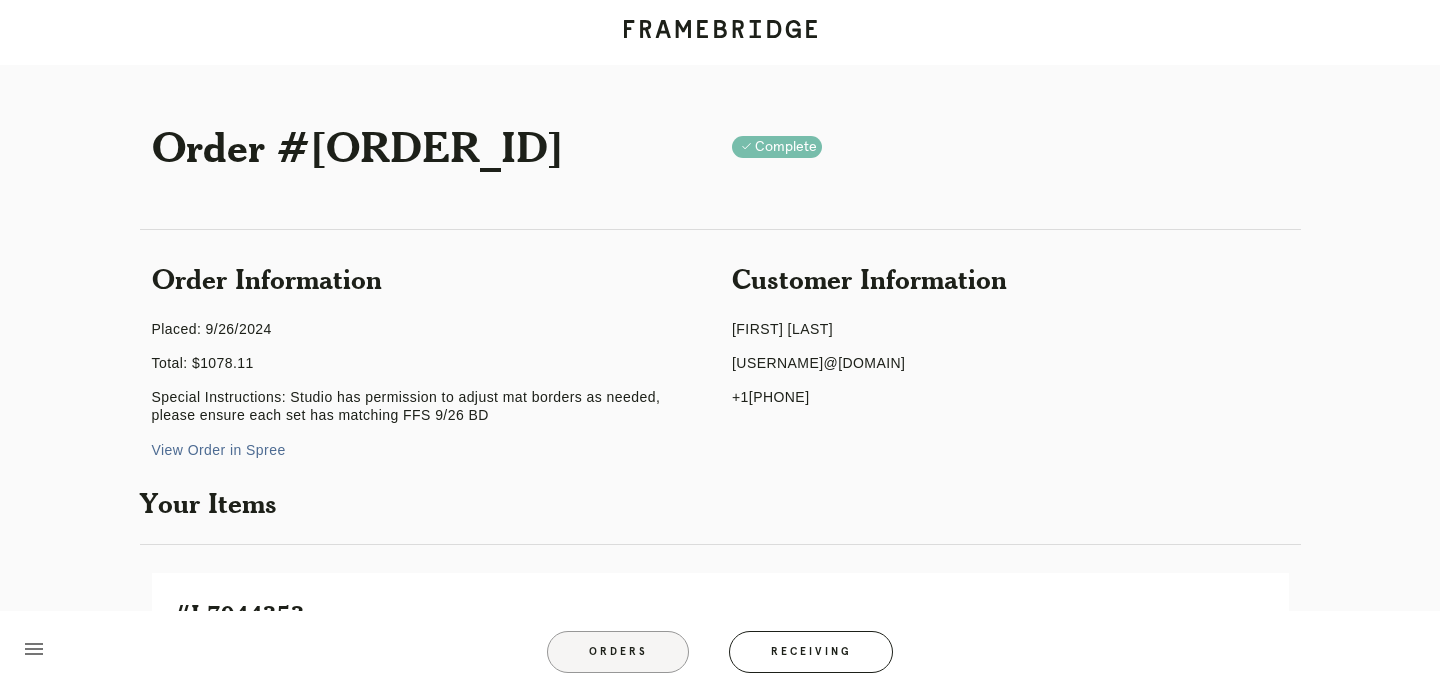 click on "Orders" at bounding box center (618, 652) 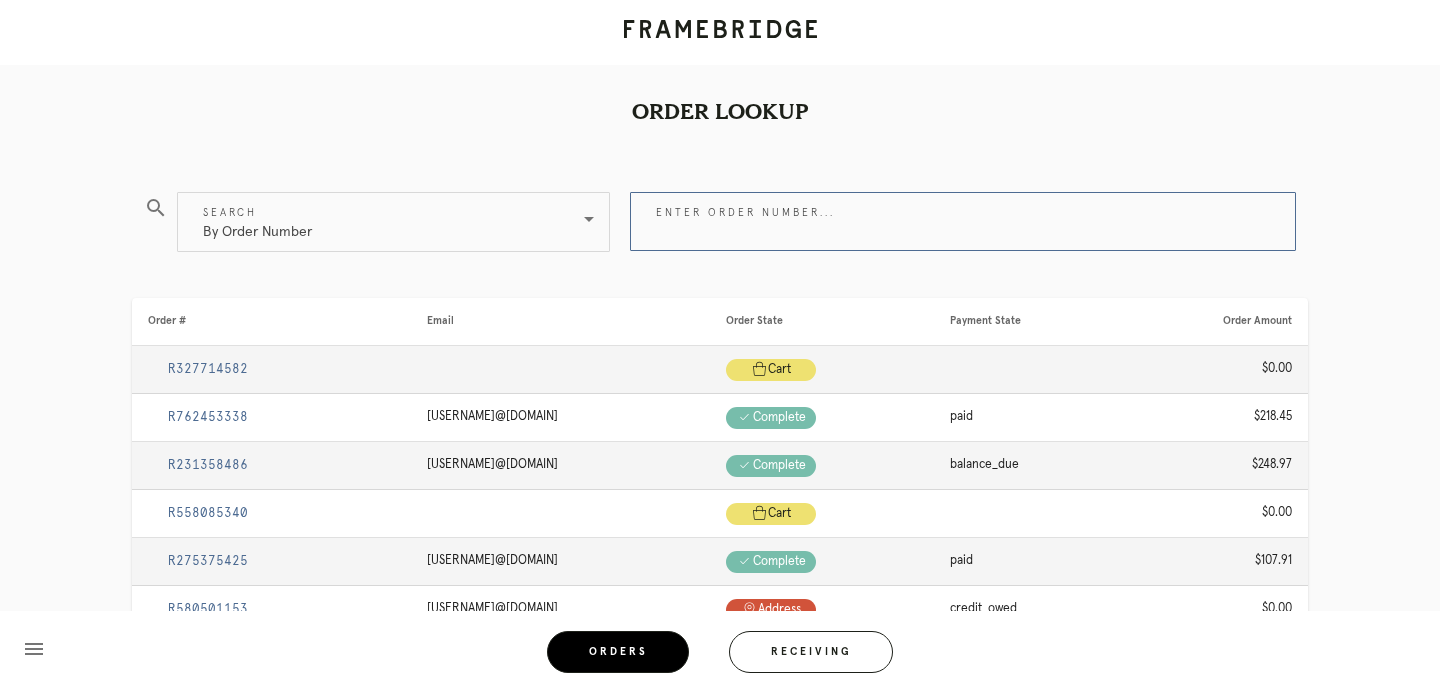 click on "Enter order number..." at bounding box center (963, 221) 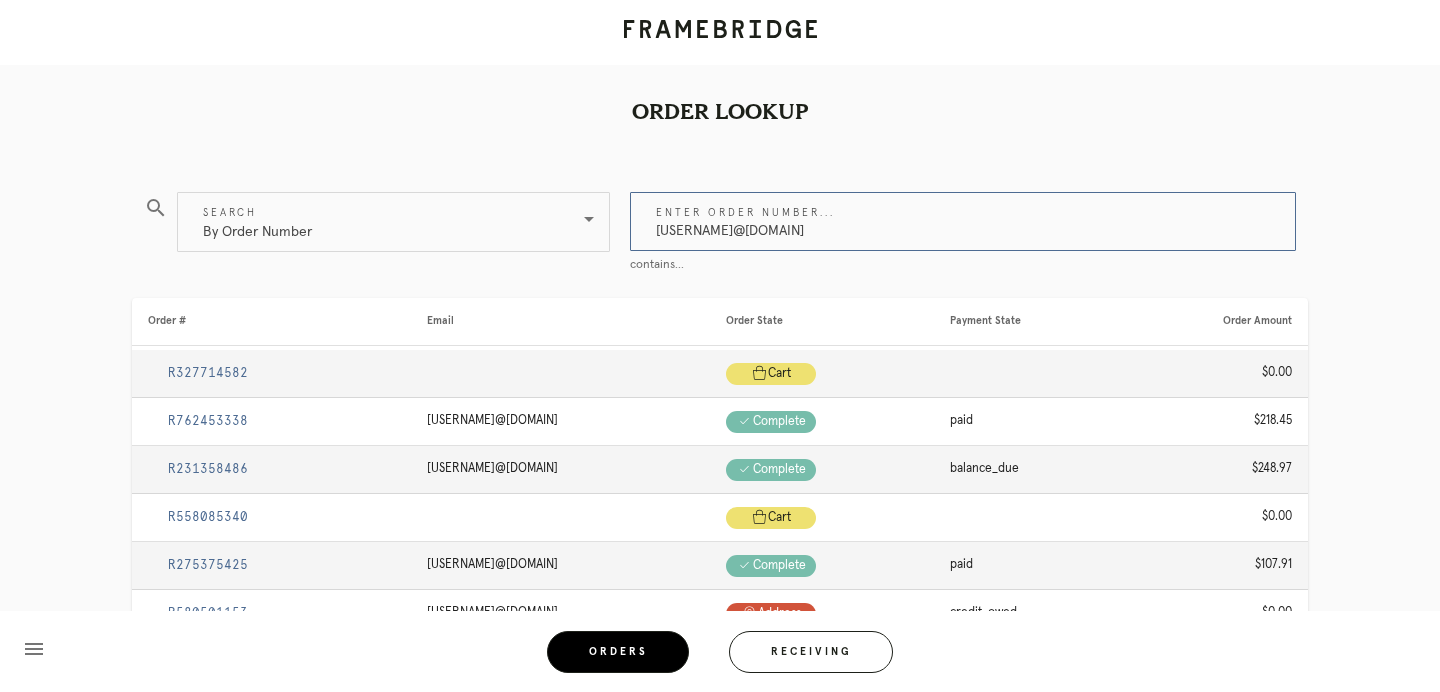 type on "[USERNAME]@[DOMAIN]" 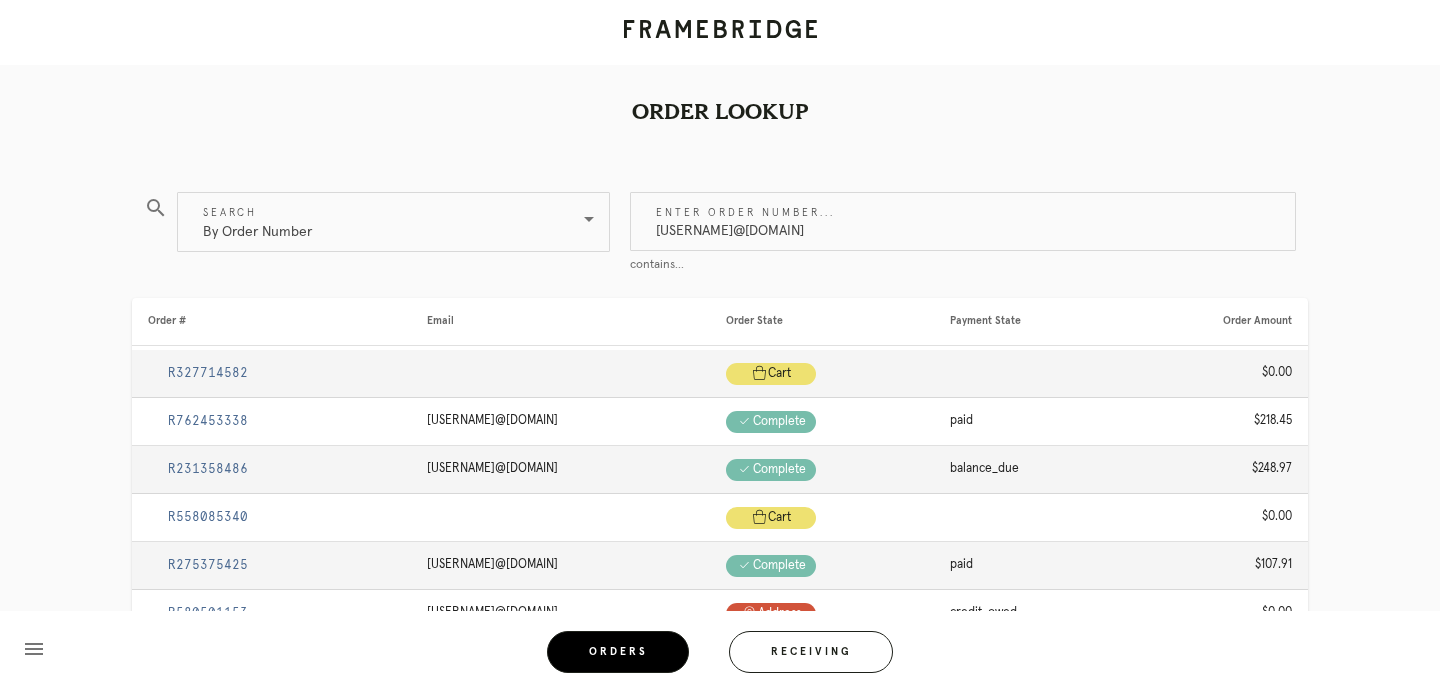 drag, startPoint x: 800, startPoint y: 234, endPoint x: 627, endPoint y: 220, distance: 173.56555 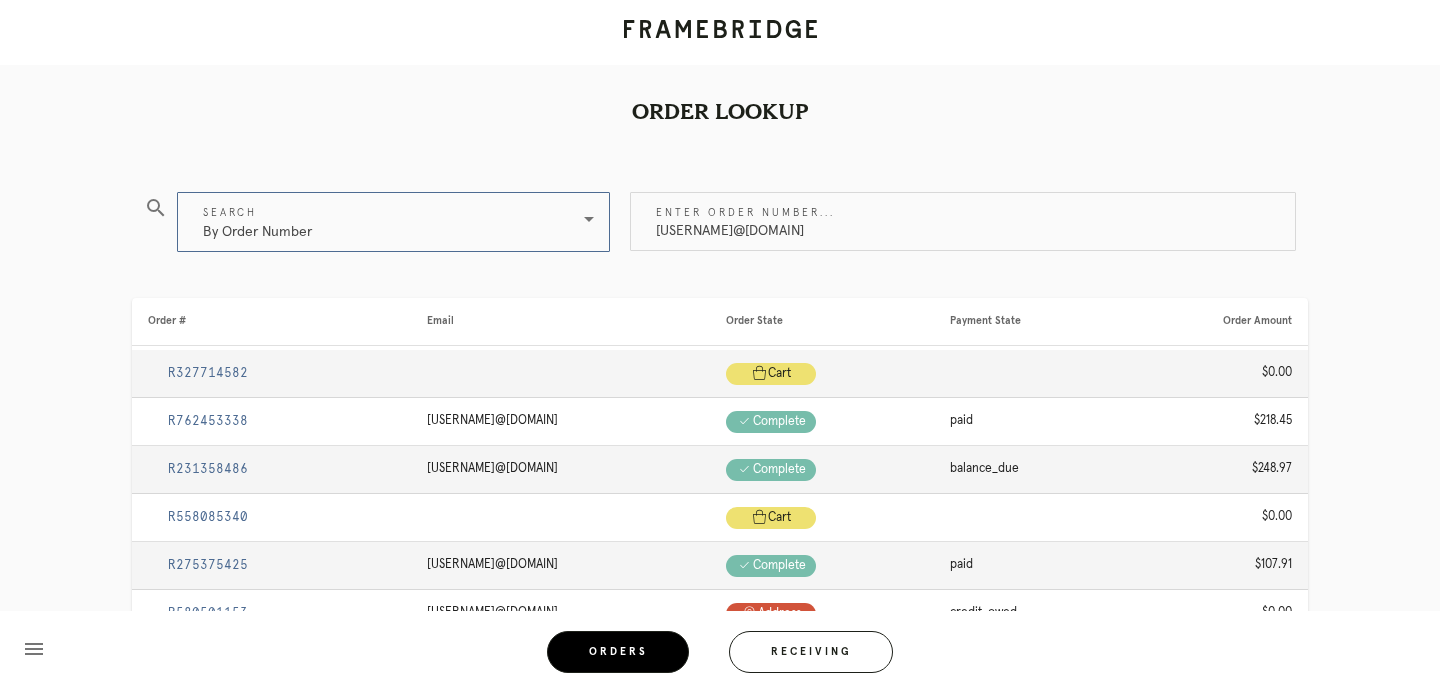 click at bounding box center (589, 219) 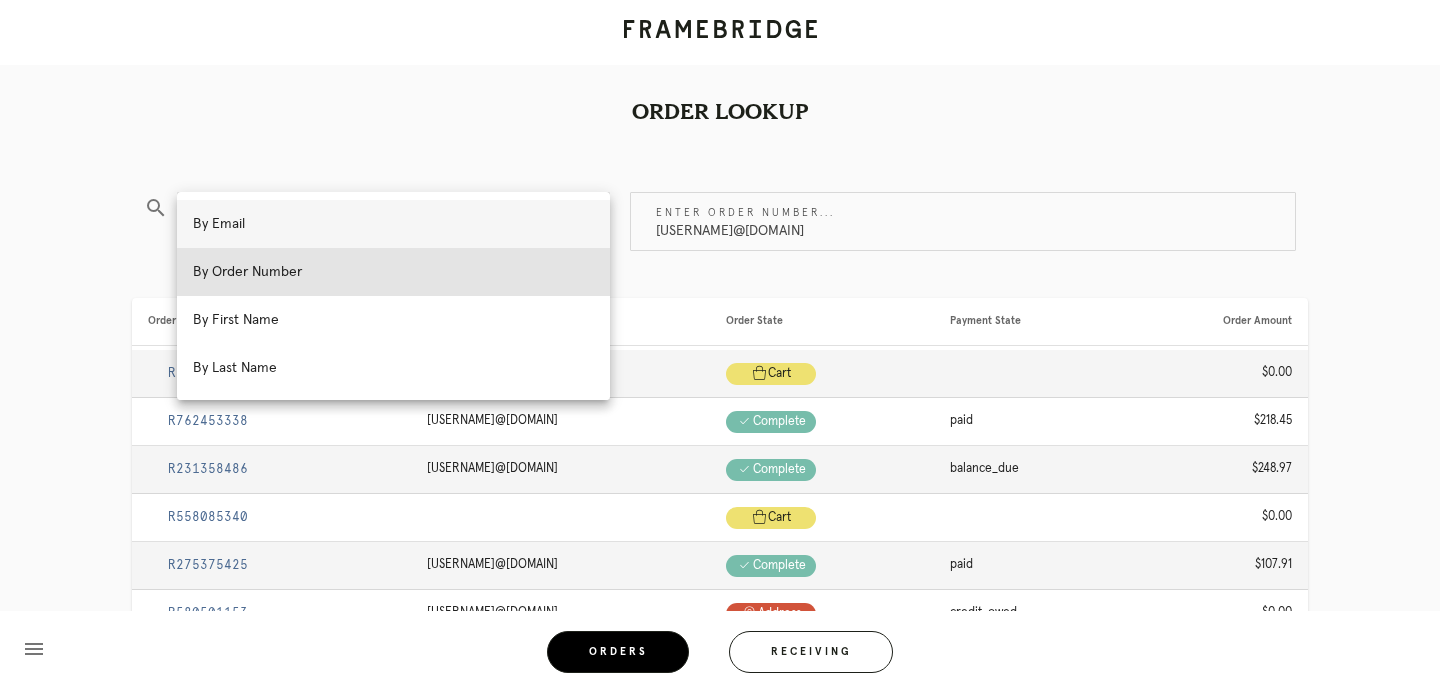 click on "By Email" at bounding box center (393, 224) 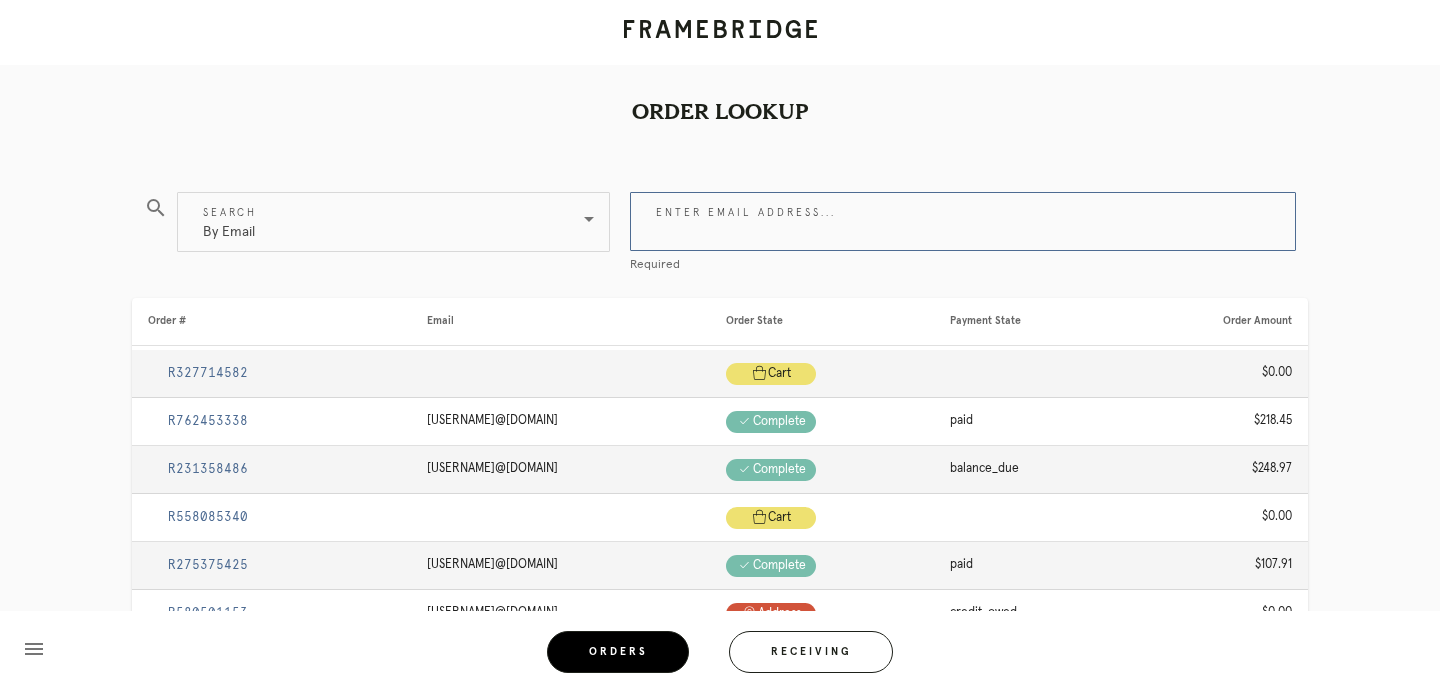 click on "Enter email address..." at bounding box center (963, 221) 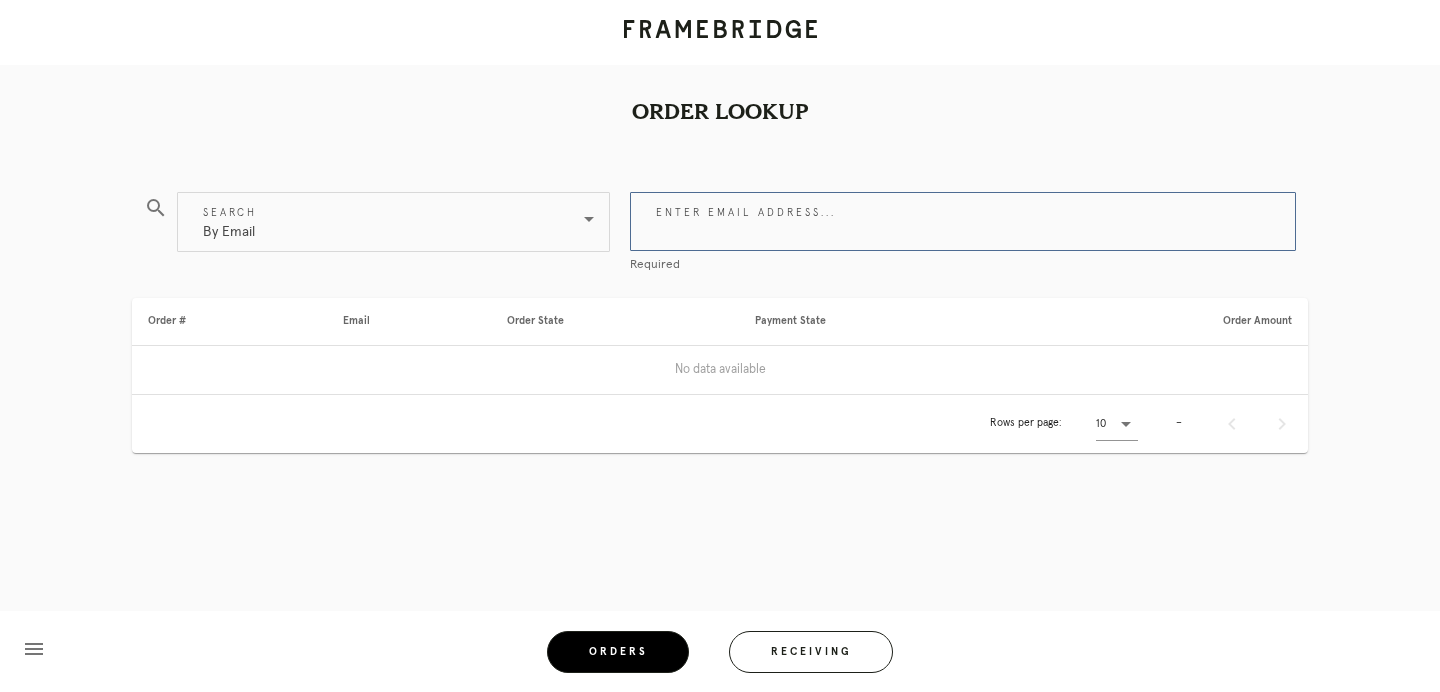 paste on "[USERNAME]@[DOMAIN]" 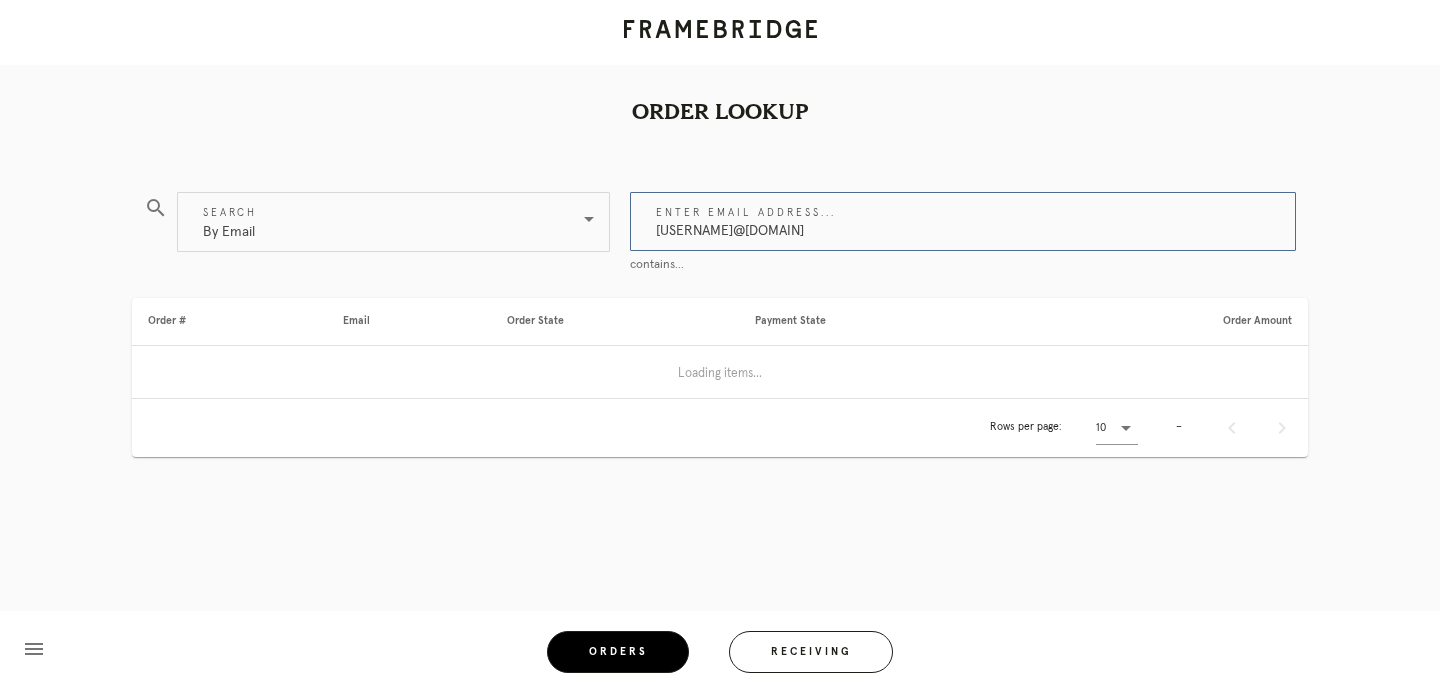 type on "[USERNAME]@[DOMAIN]" 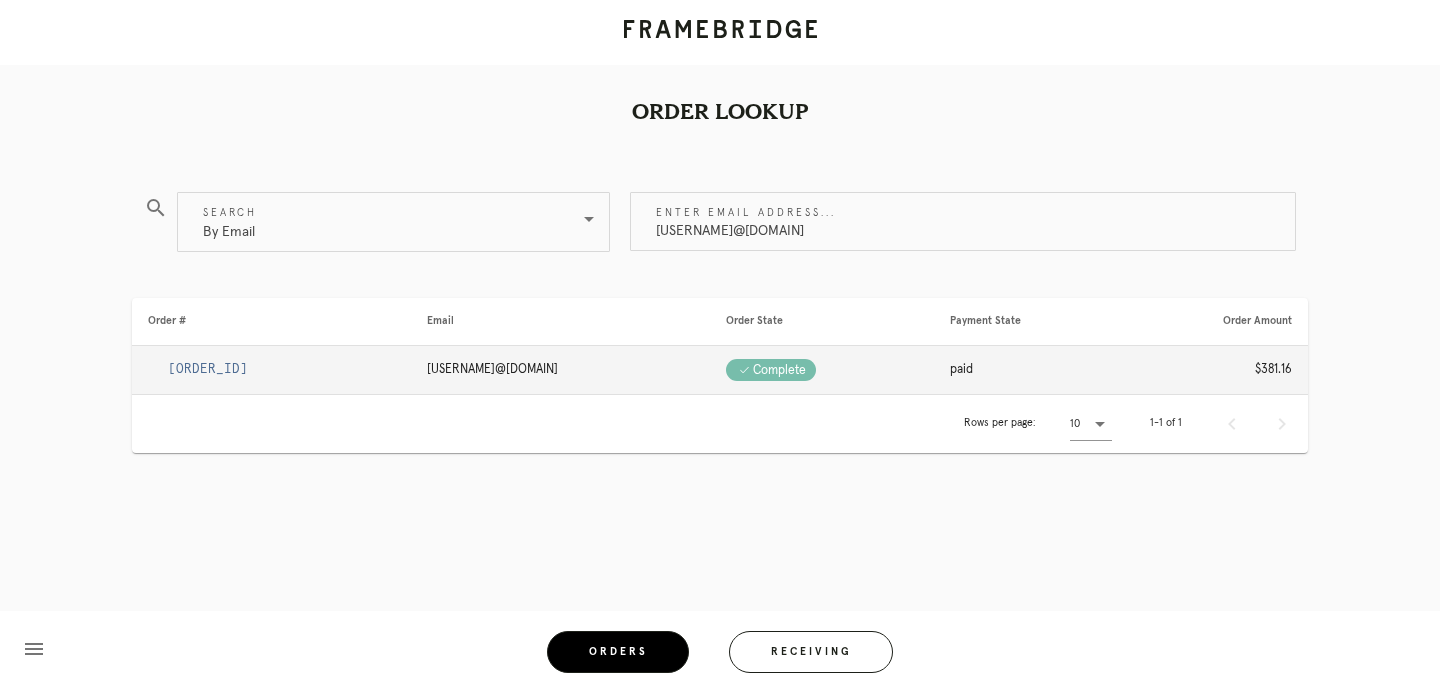 click on "[ORDER_ID]" at bounding box center [208, 369] 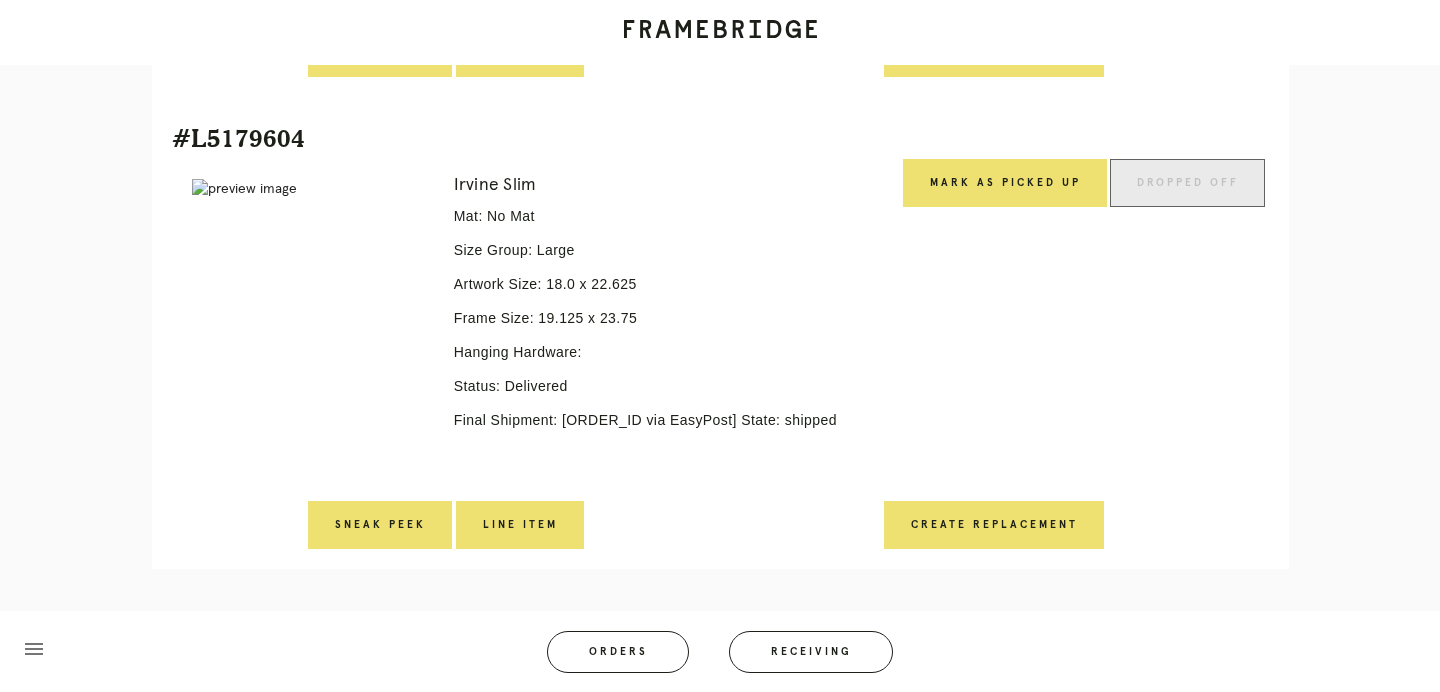 scroll, scrollTop: 910, scrollLeft: 0, axis: vertical 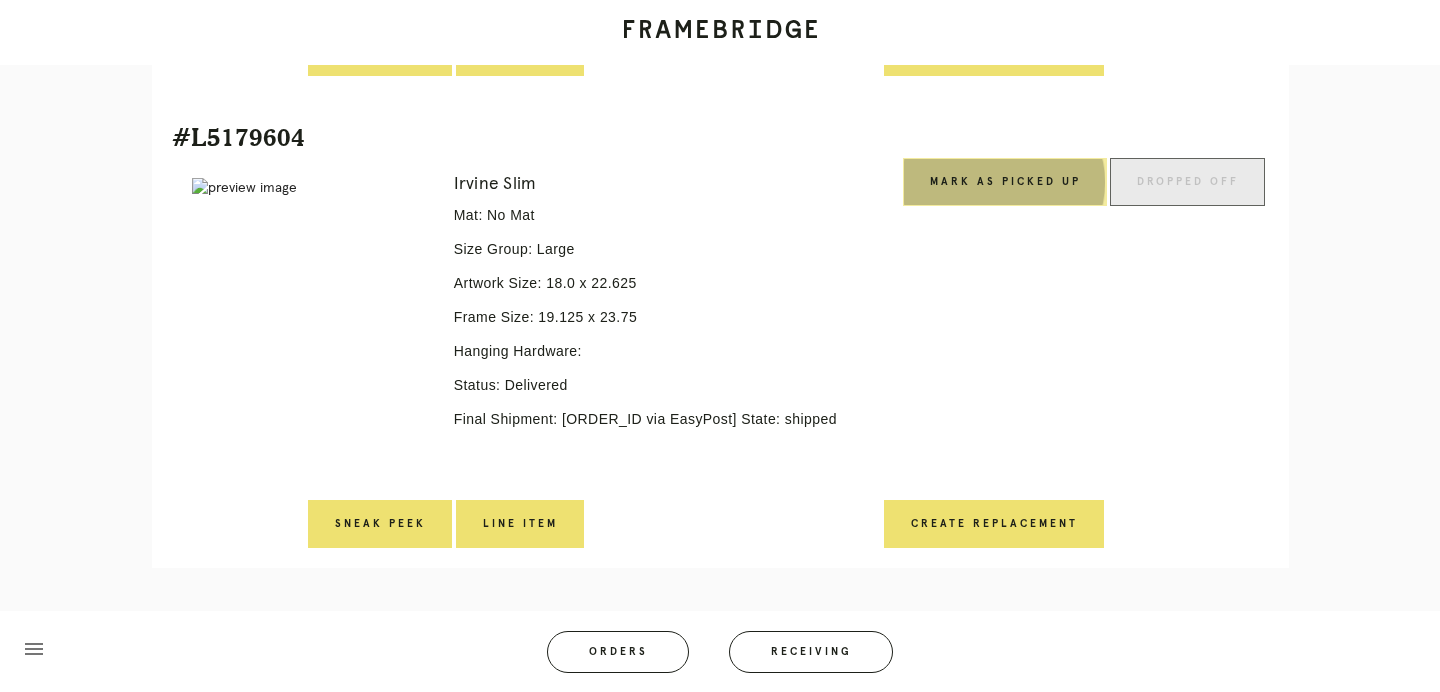 click on "Mark as Picked Up" at bounding box center [1005, 182] 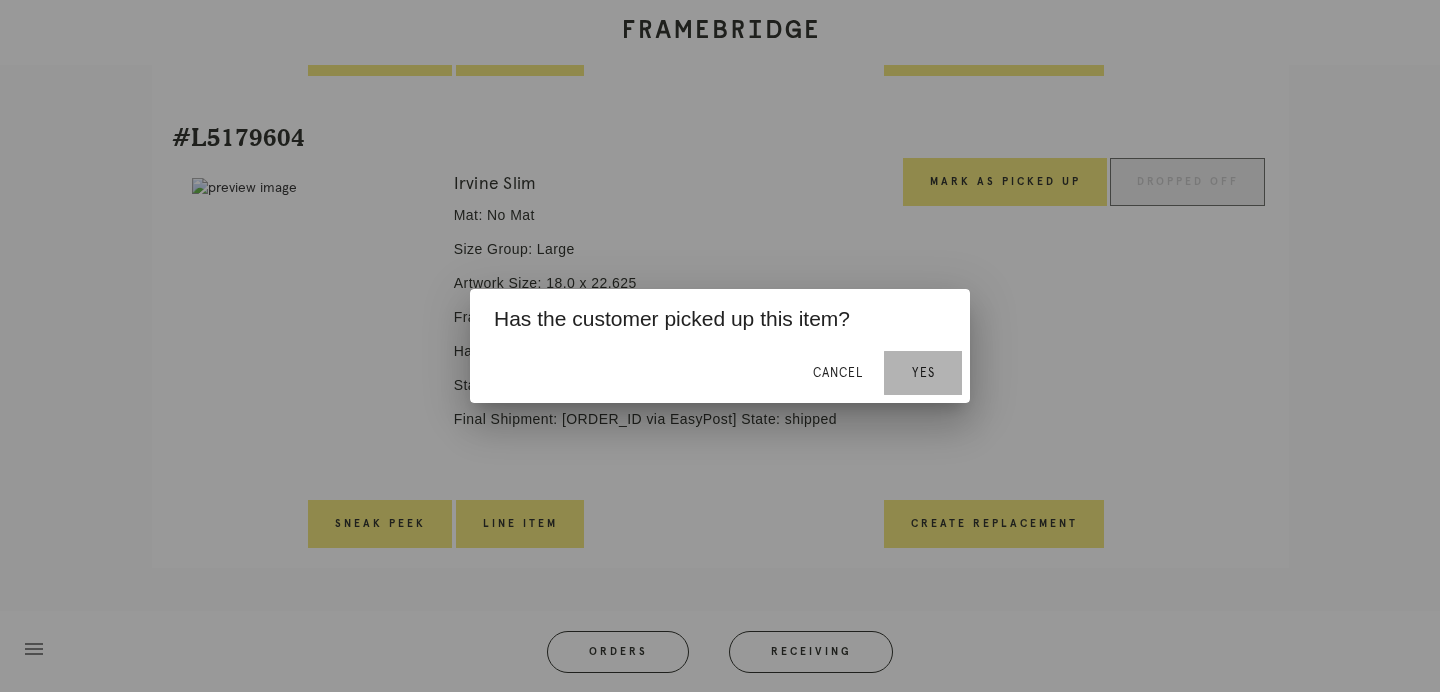click on "Yes" at bounding box center (923, 373) 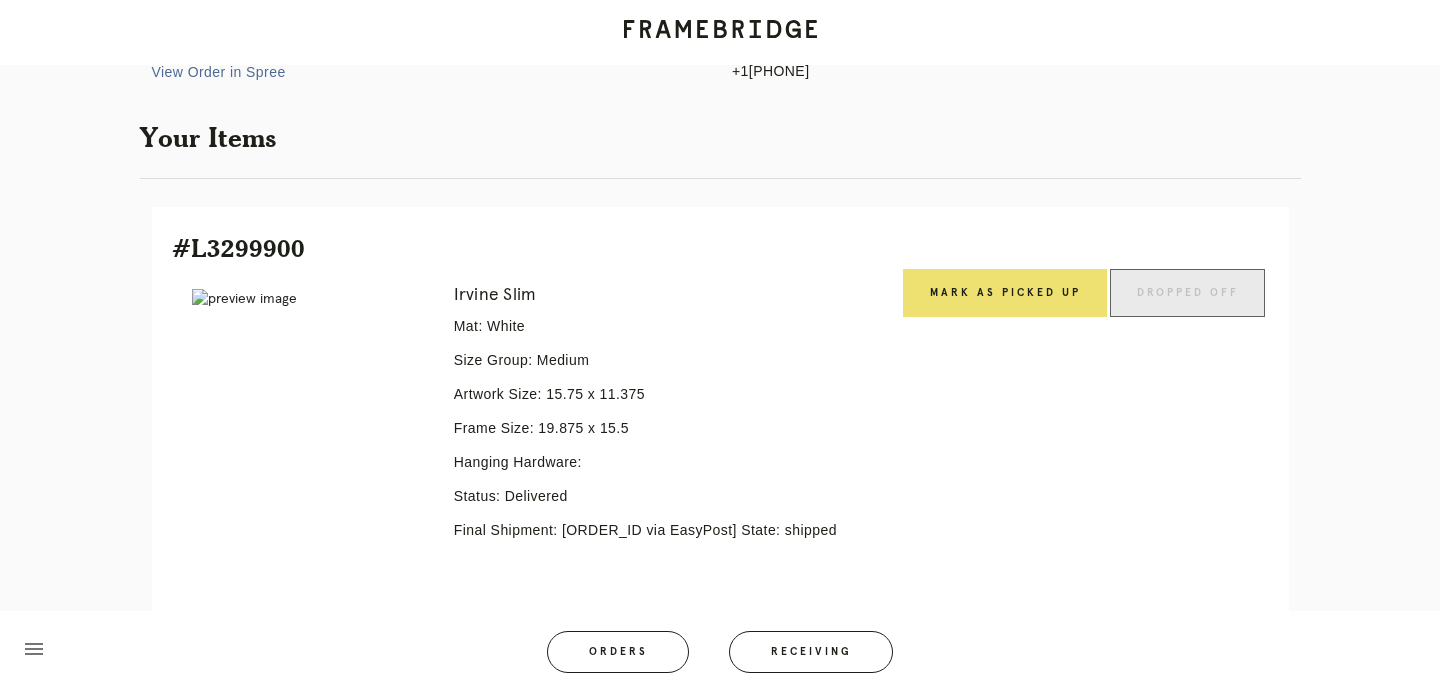 scroll, scrollTop: 336, scrollLeft: 0, axis: vertical 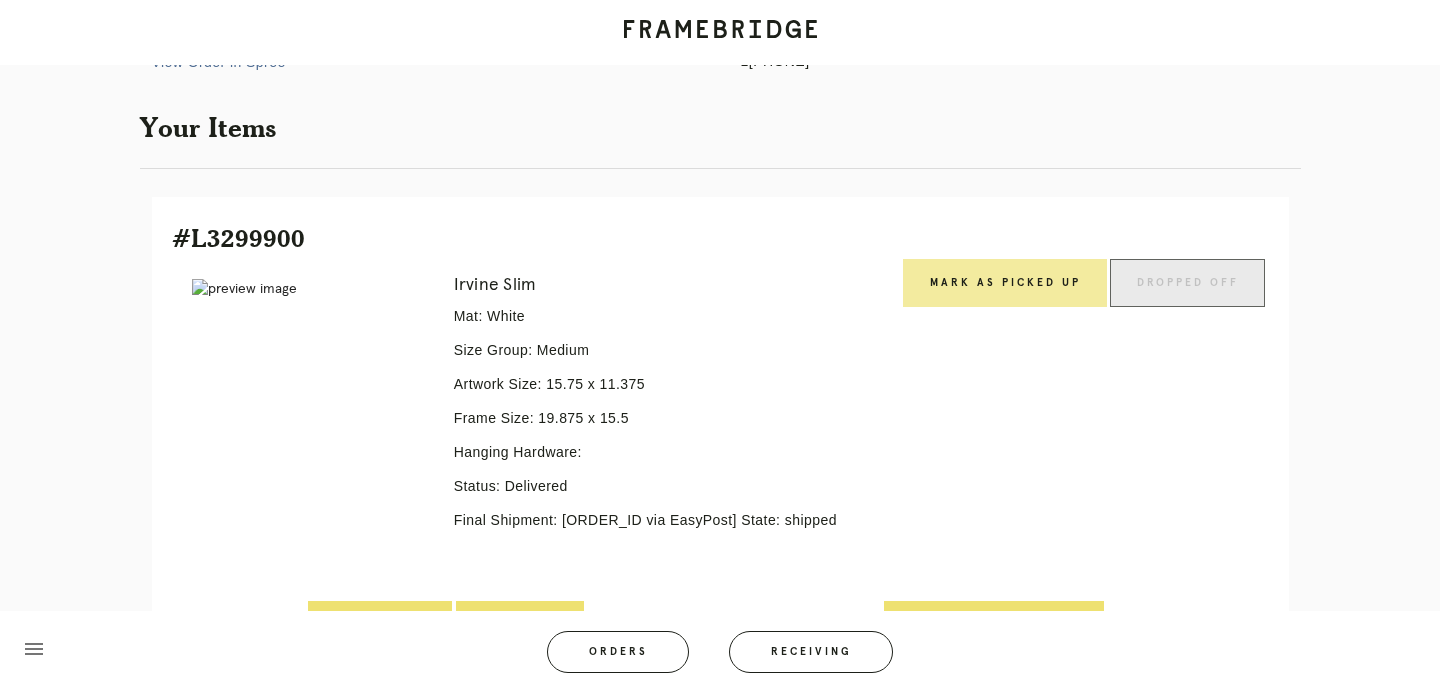 click on "Mark as Picked Up" at bounding box center [1005, 283] 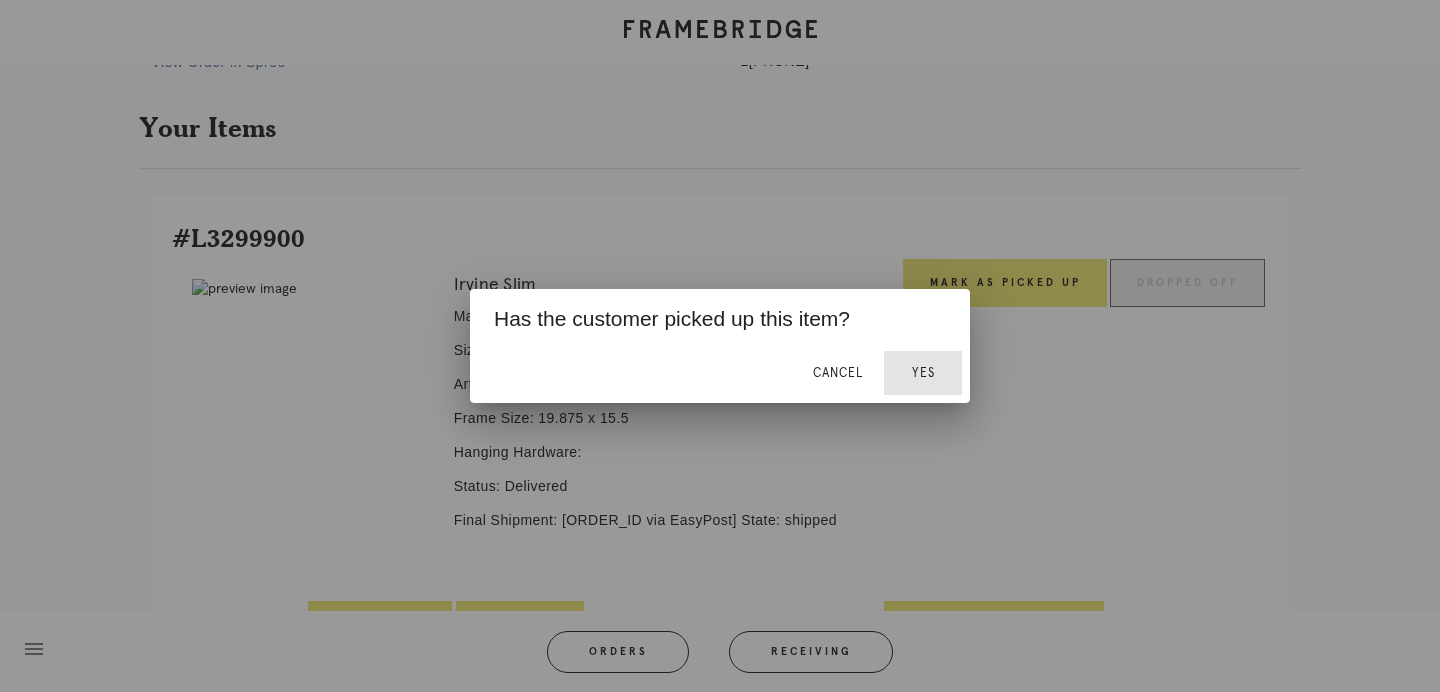 click on "Yes" at bounding box center [923, 373] 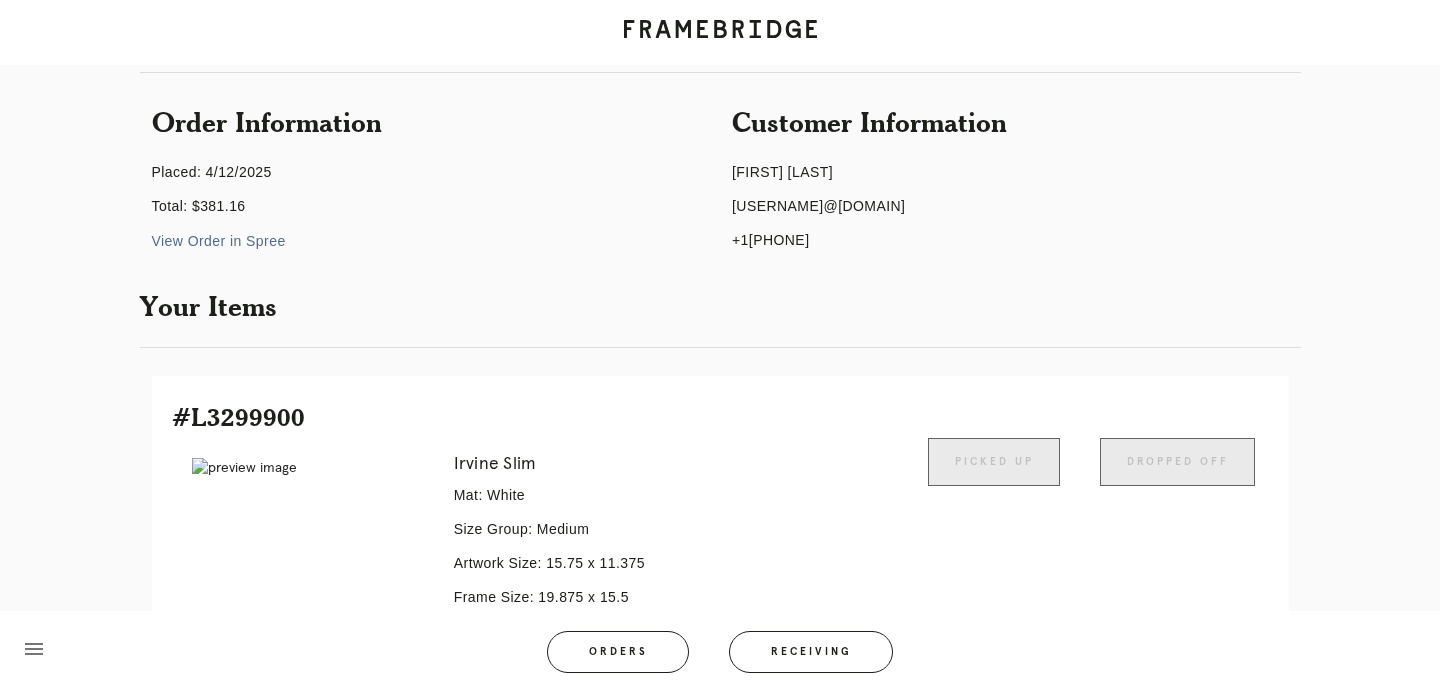 scroll, scrollTop: 156, scrollLeft: 0, axis: vertical 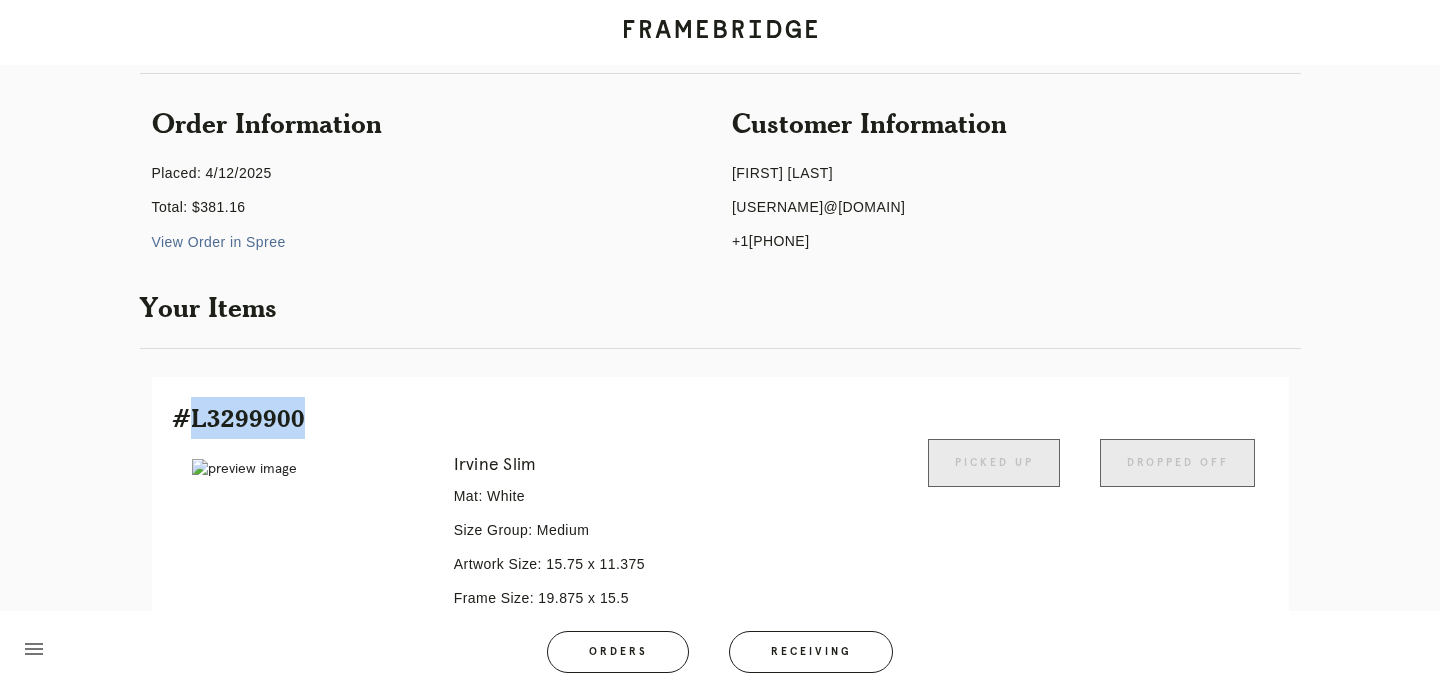 drag, startPoint x: 306, startPoint y: 414, endPoint x: 189, endPoint y: 421, distance: 117.20921 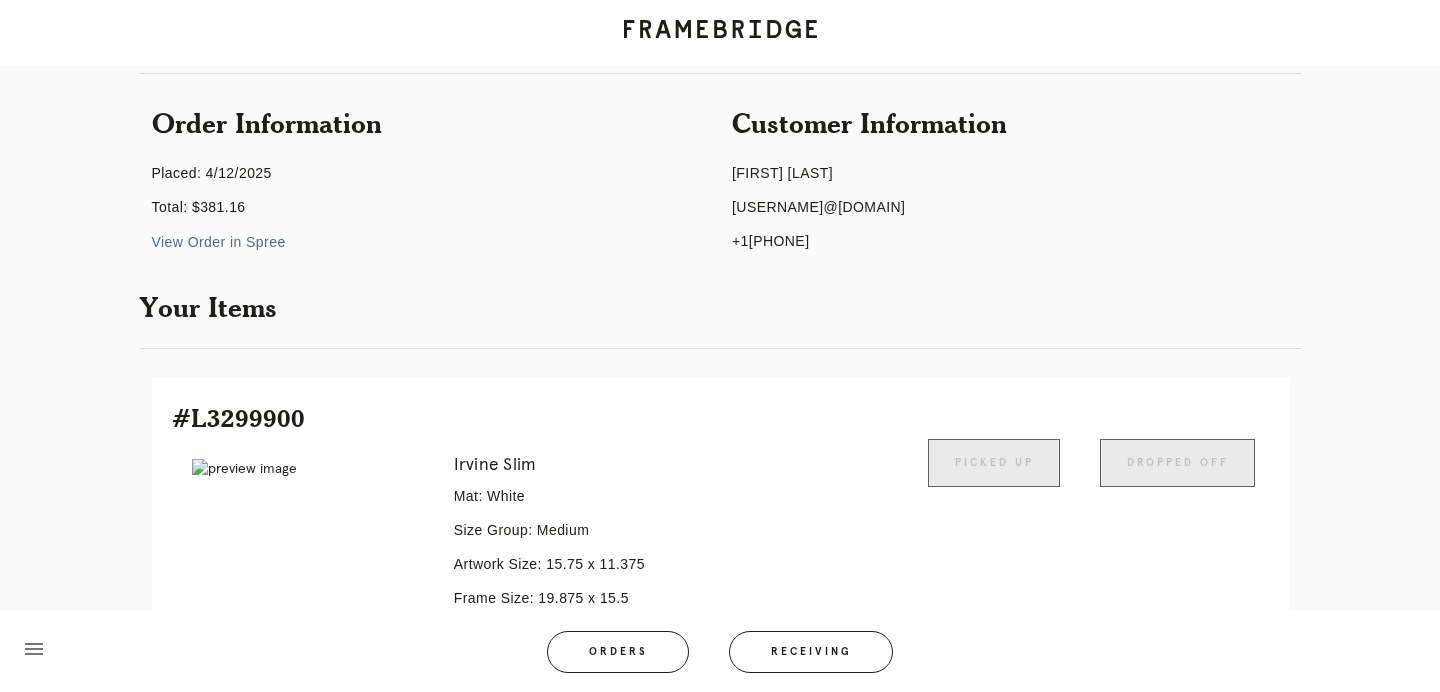 click on "Your Items" at bounding box center (720, 307) 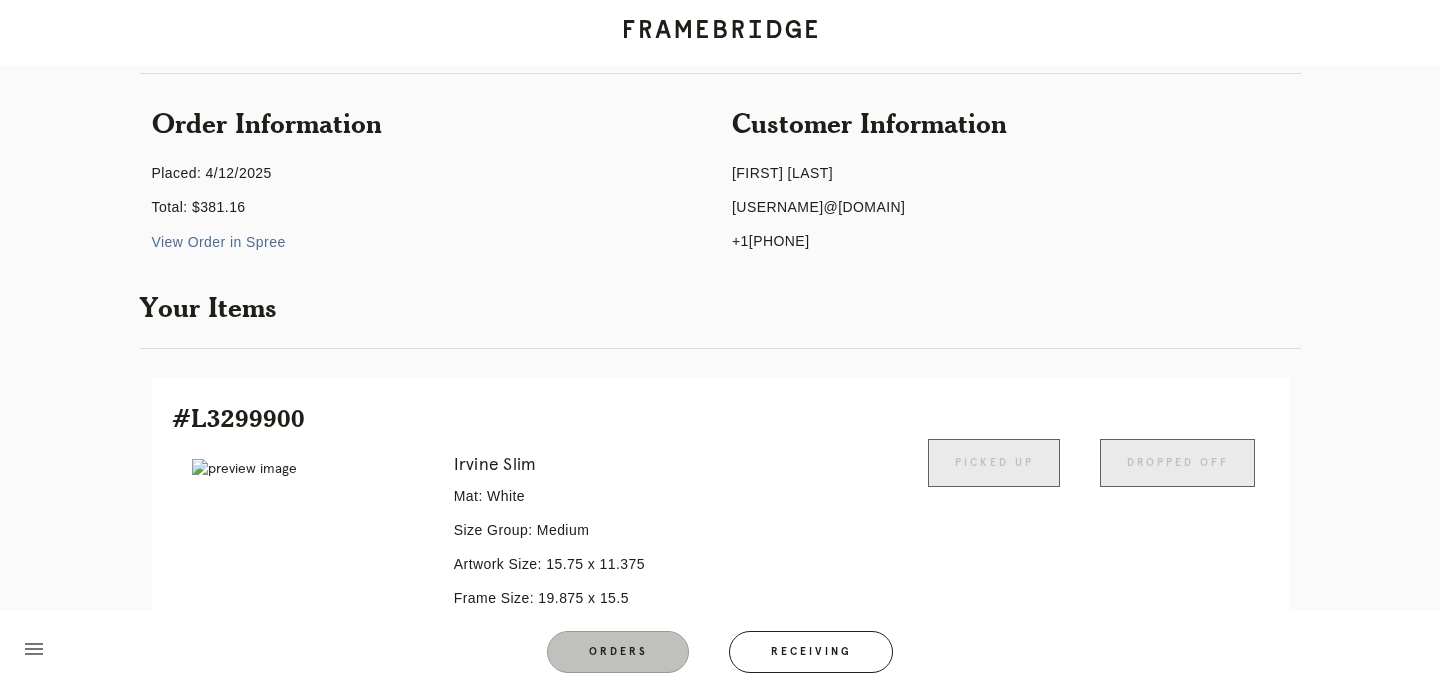 click on "Orders" at bounding box center (618, 652) 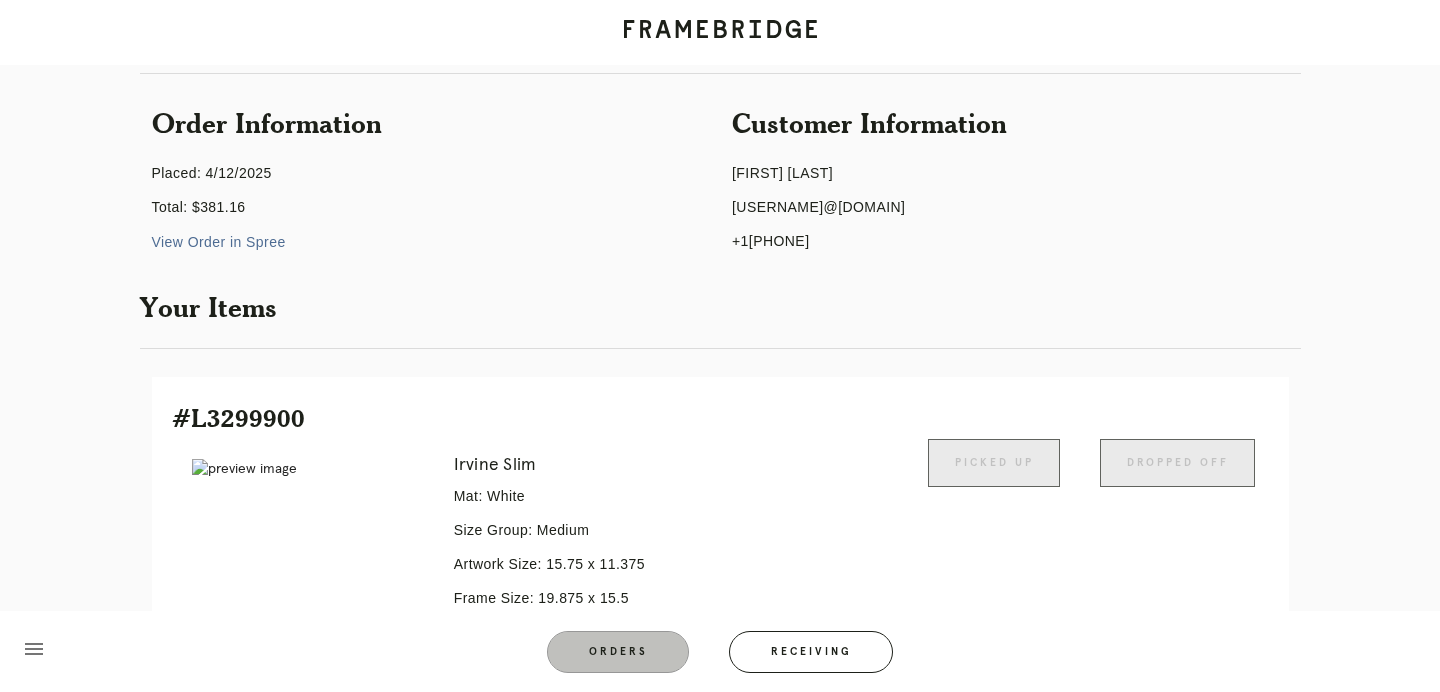 scroll, scrollTop: 0, scrollLeft: 0, axis: both 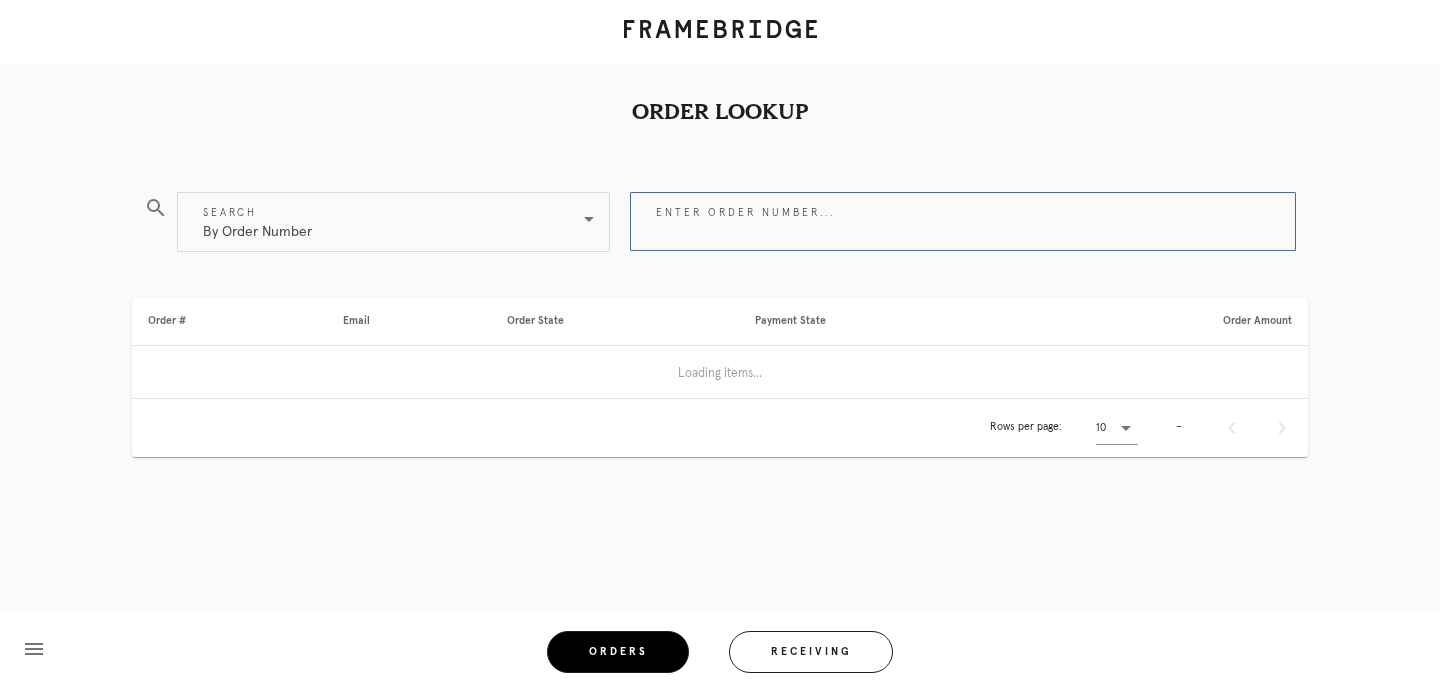 click on "Enter order number..." at bounding box center (963, 221) 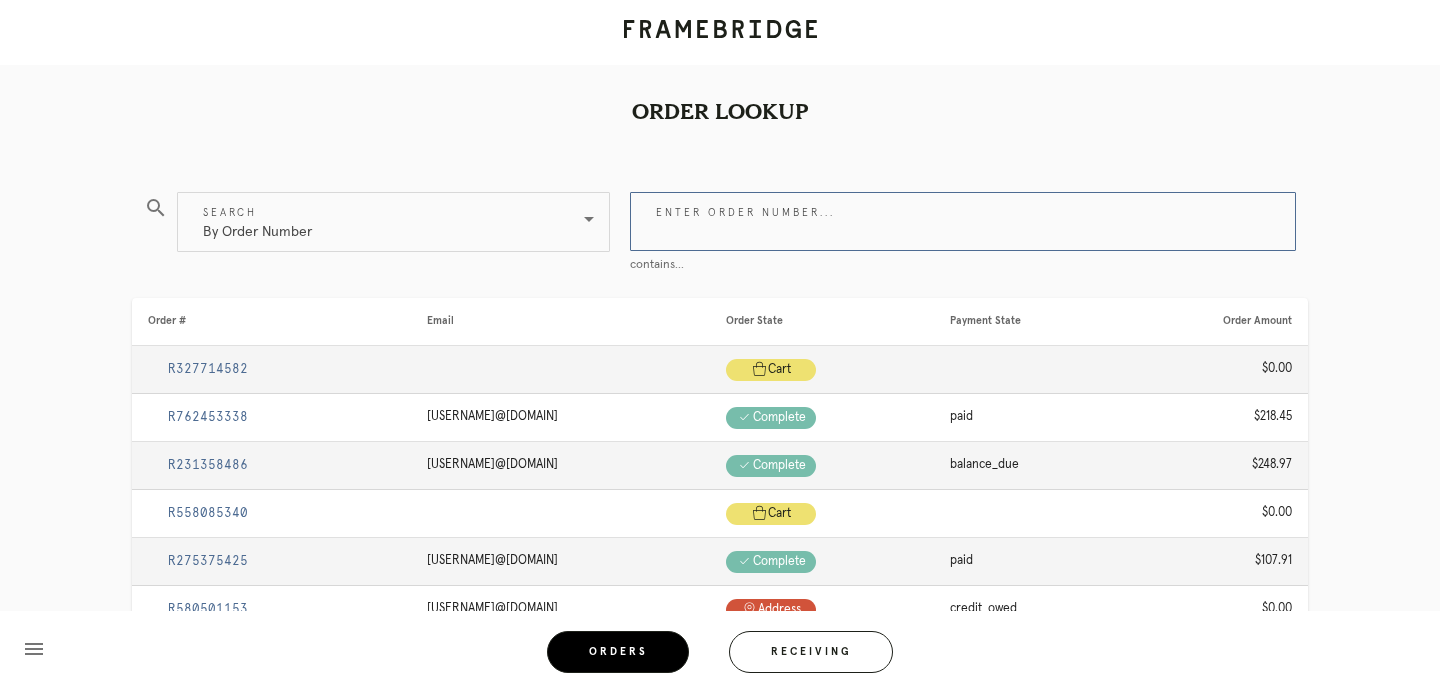 paste on "R141527351" 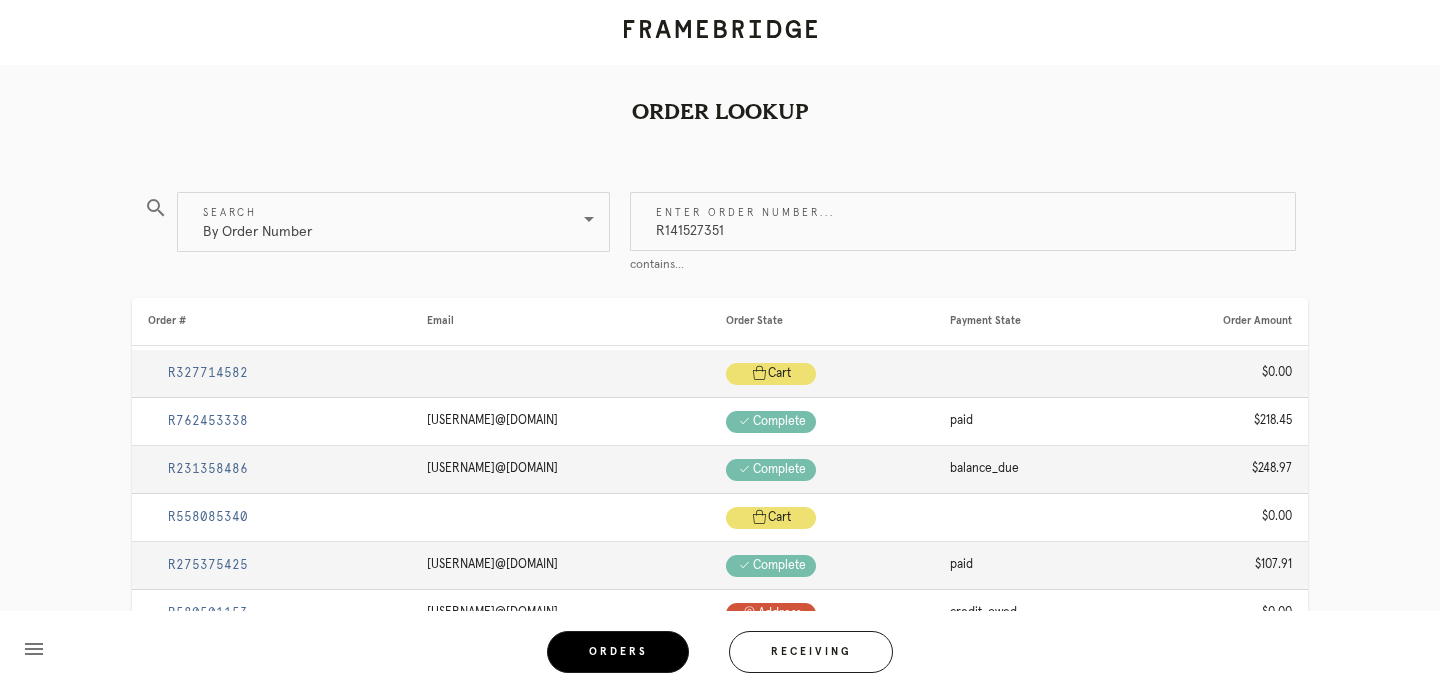type on "R141527351" 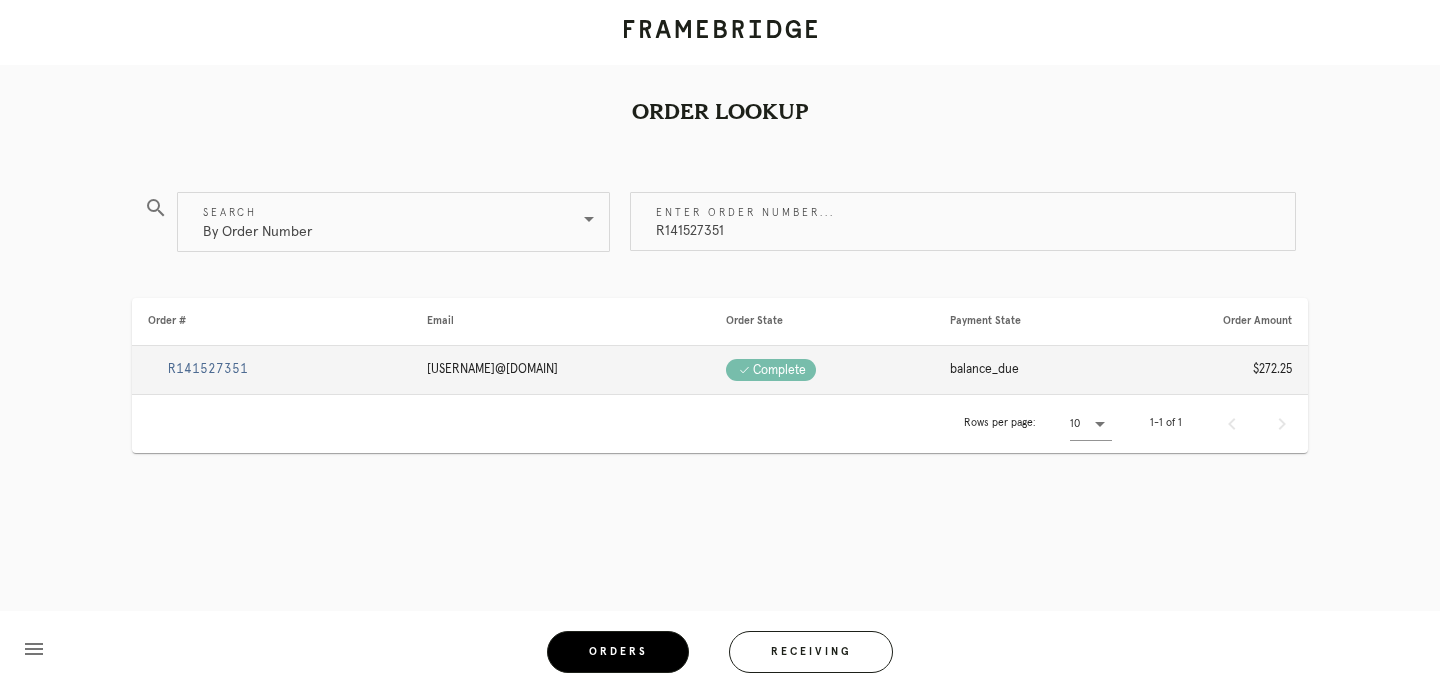 click on "R141527351" at bounding box center (208, 369) 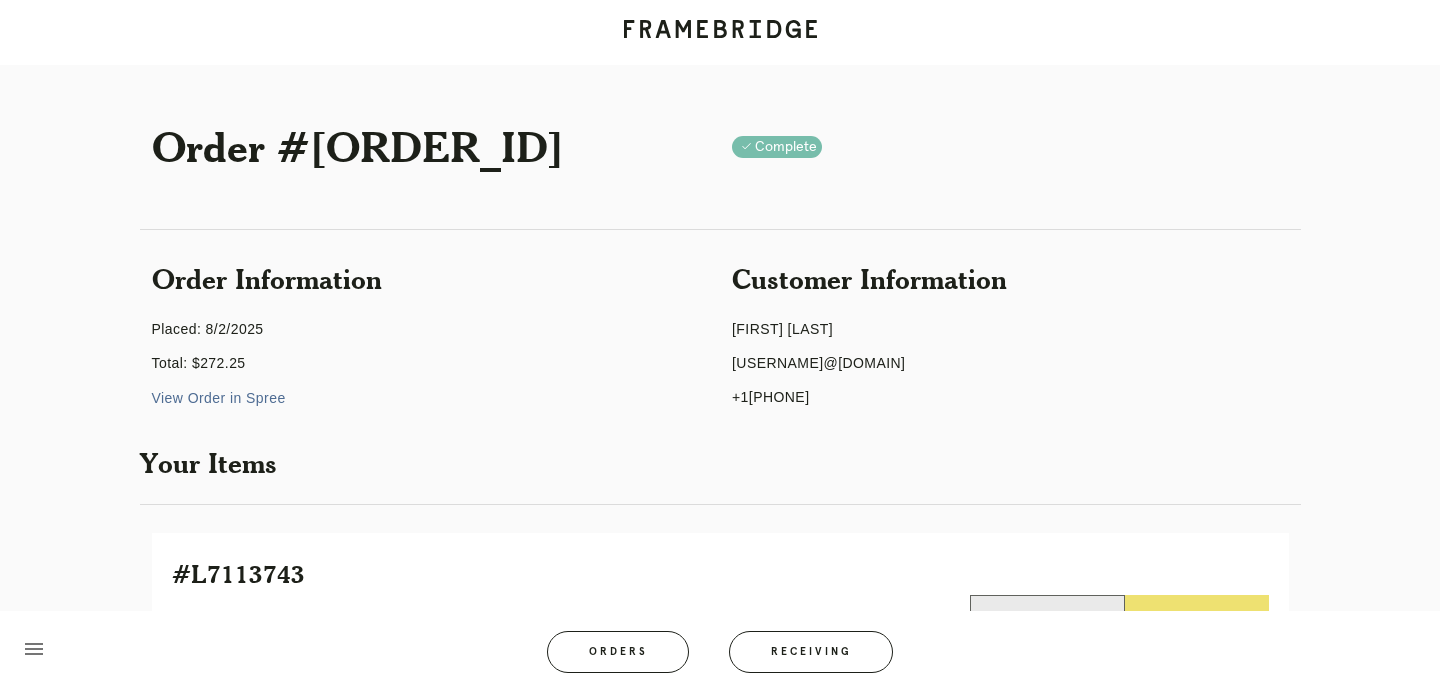 scroll, scrollTop: 355, scrollLeft: 0, axis: vertical 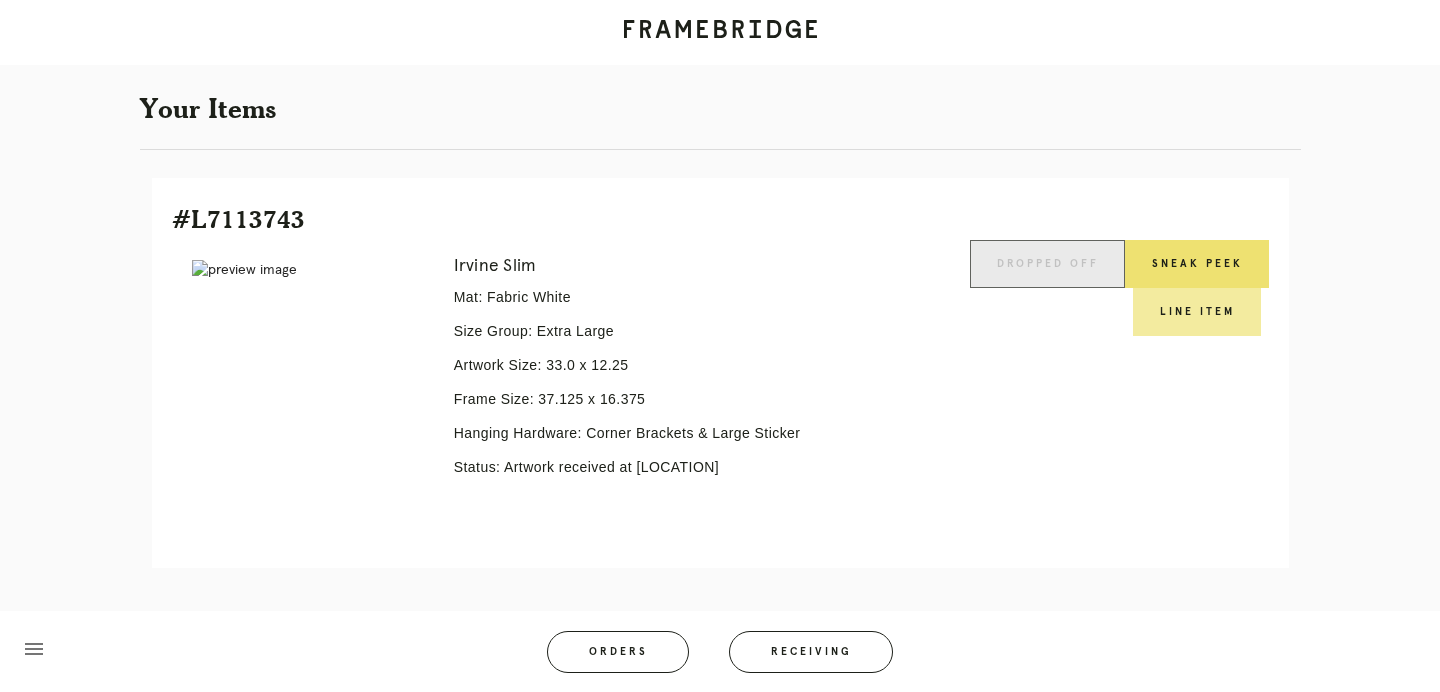 click on "Line Item" at bounding box center (1197, 312) 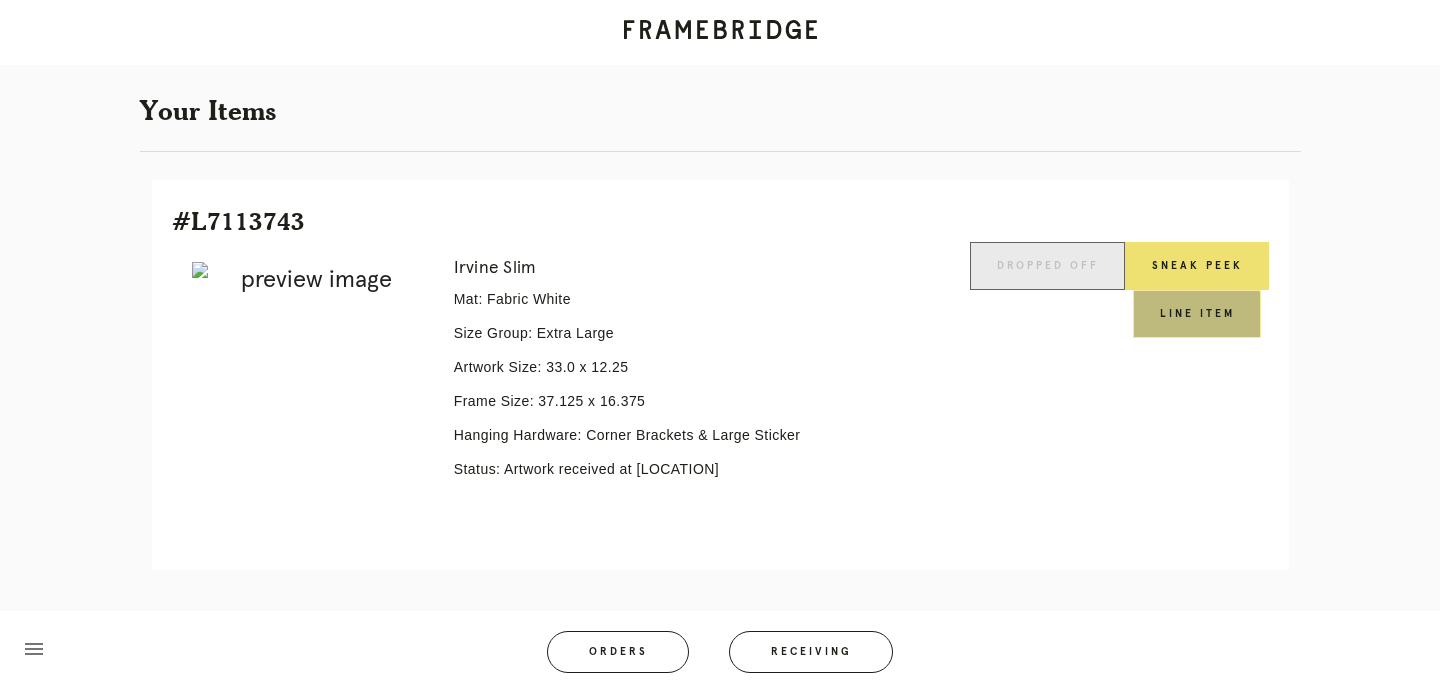 scroll, scrollTop: 0, scrollLeft: 0, axis: both 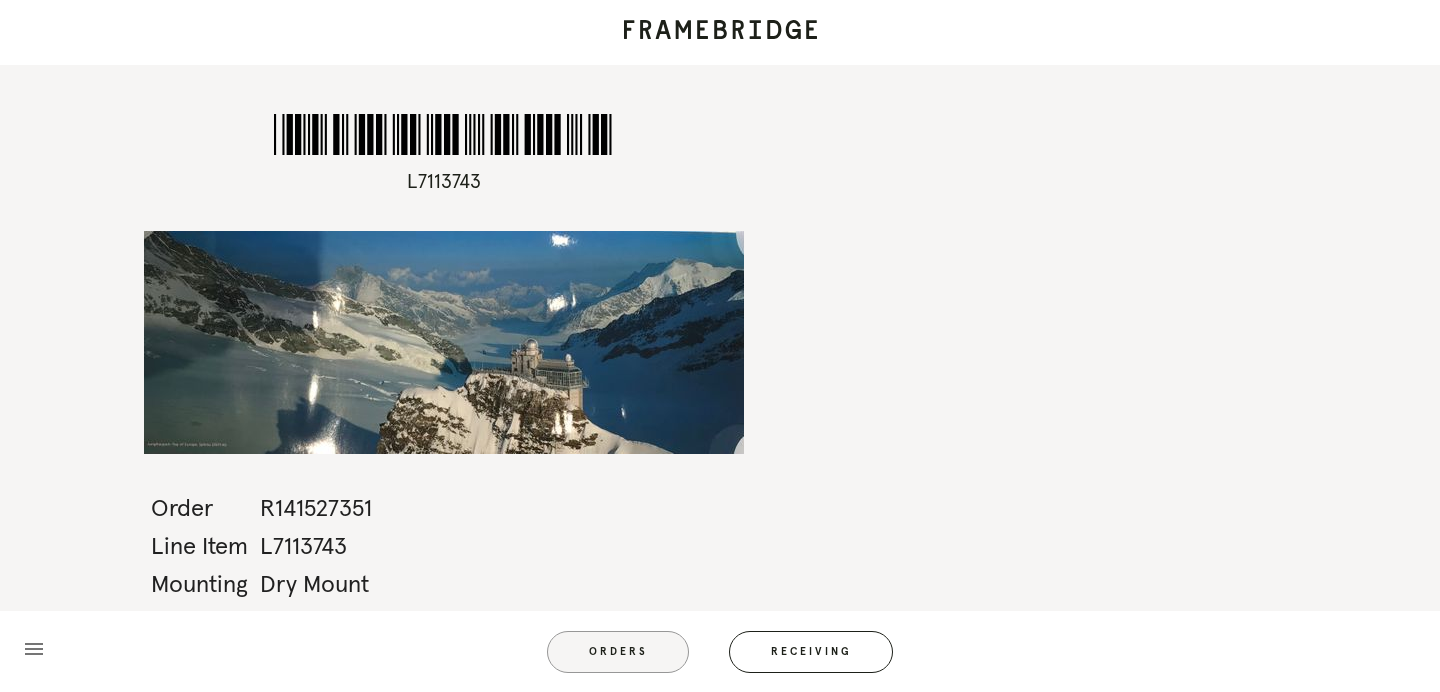 click on "Orders" at bounding box center (618, 652) 